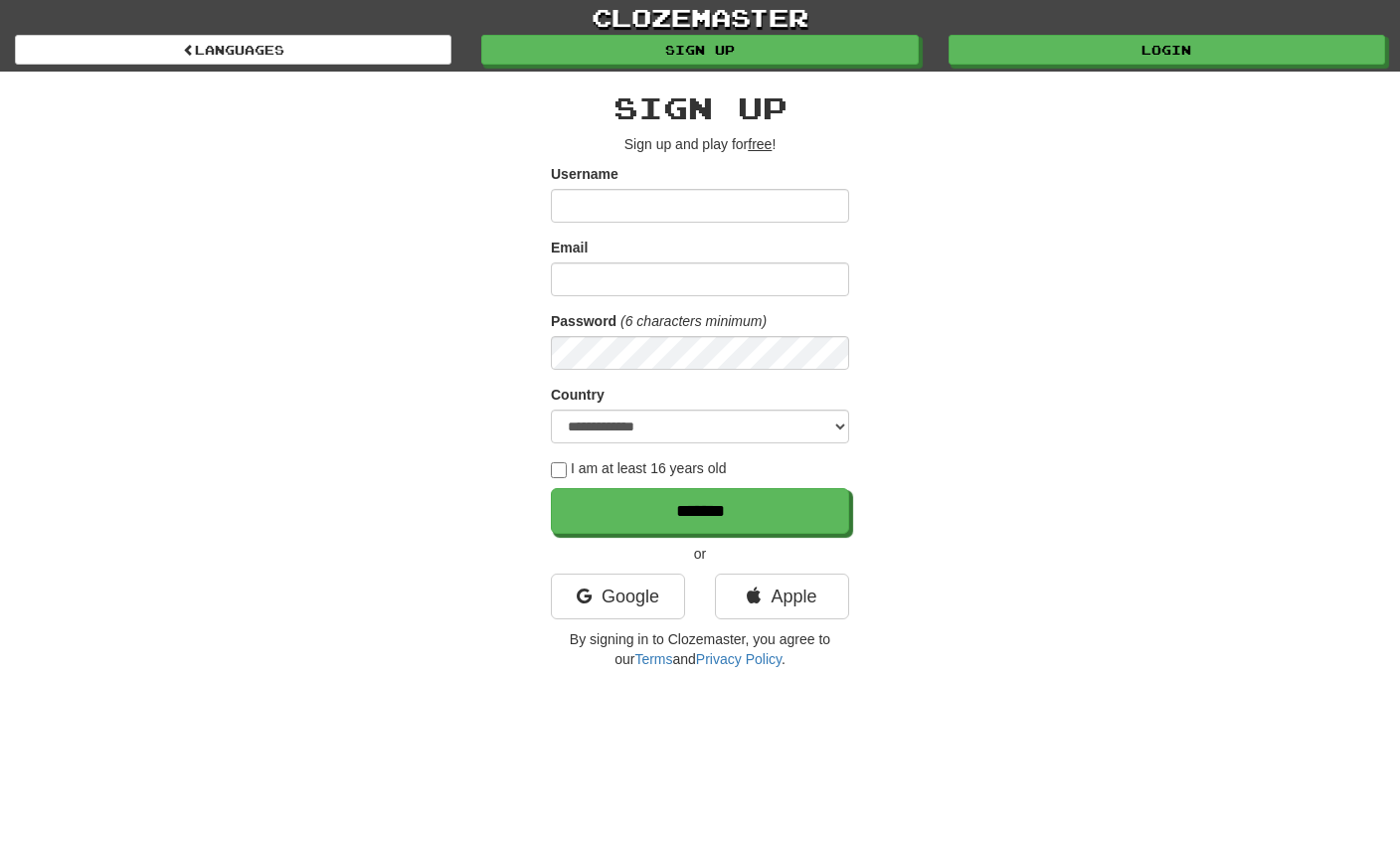 scroll, scrollTop: 0, scrollLeft: 0, axis: both 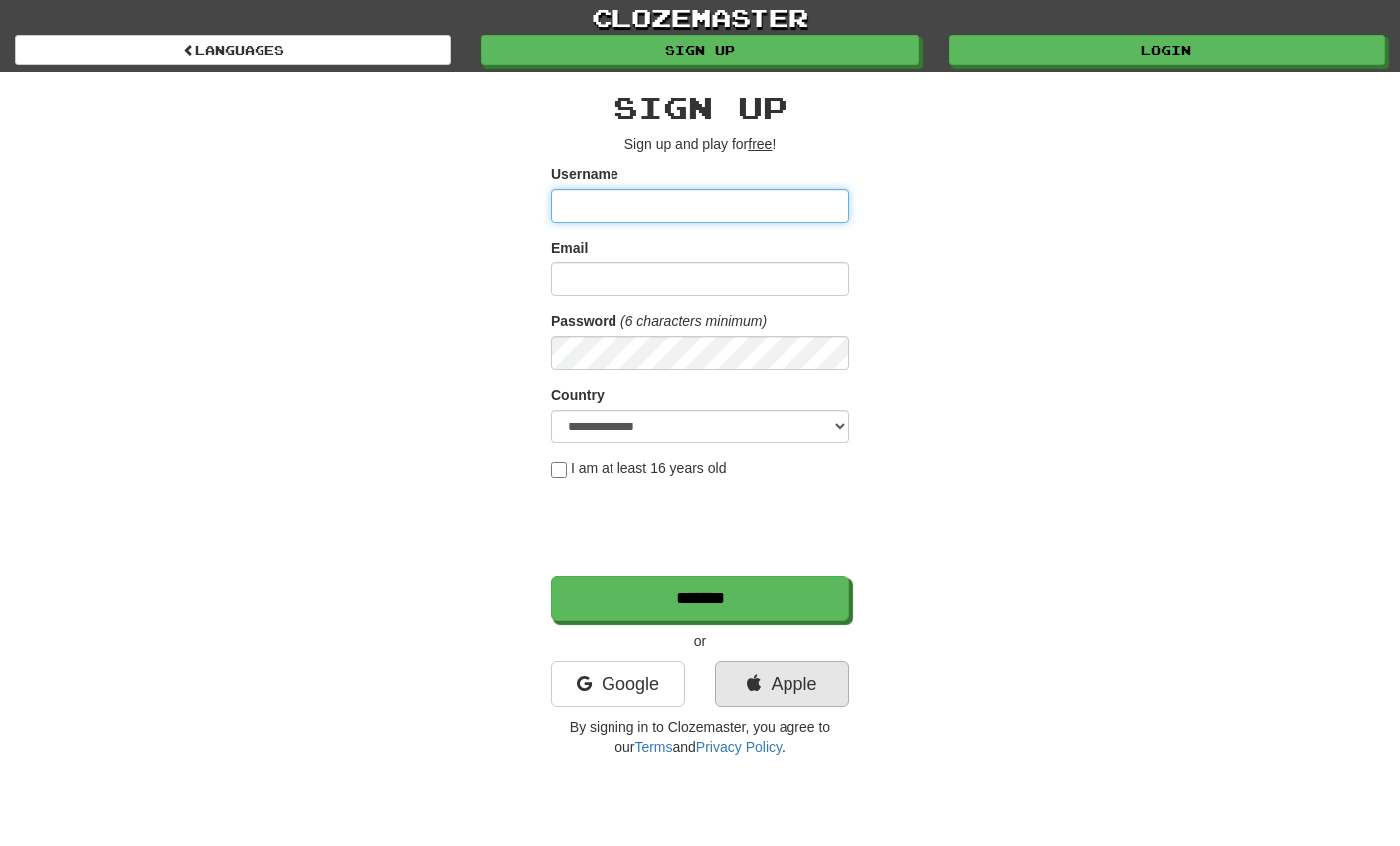 click on "Apple" at bounding box center [782, 684] 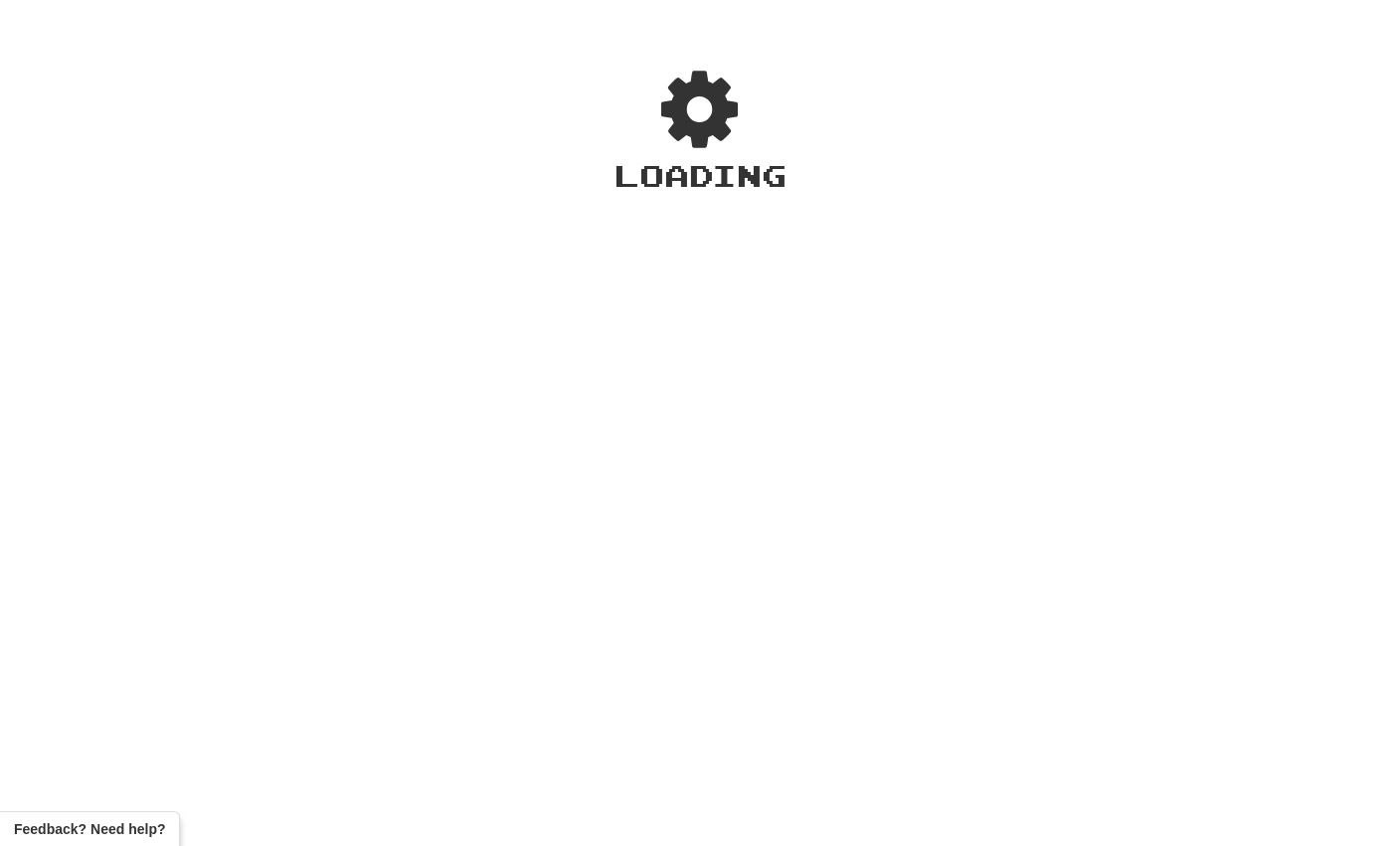 scroll, scrollTop: 0, scrollLeft: 0, axis: both 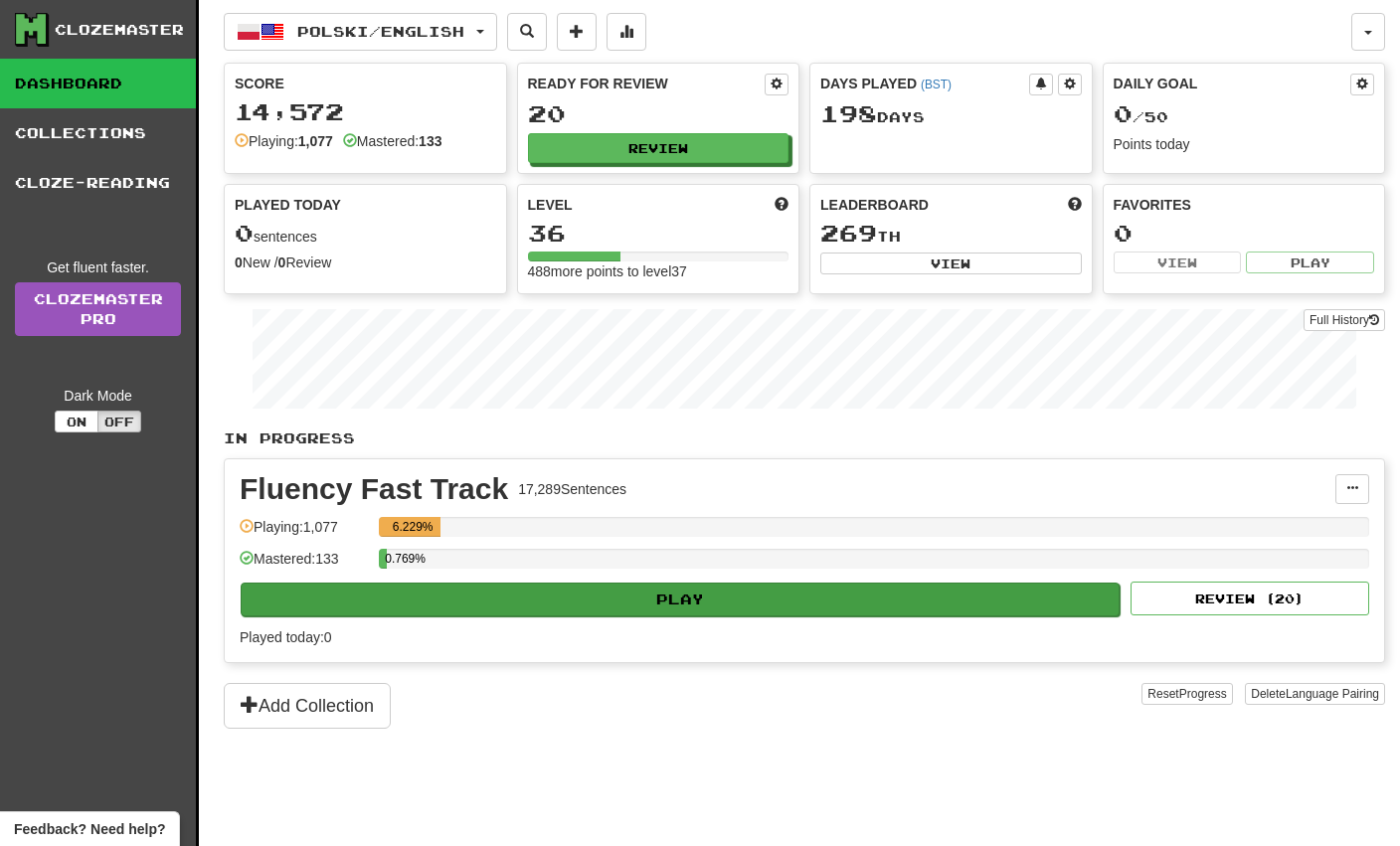 click on "Play" at bounding box center (680, 599) 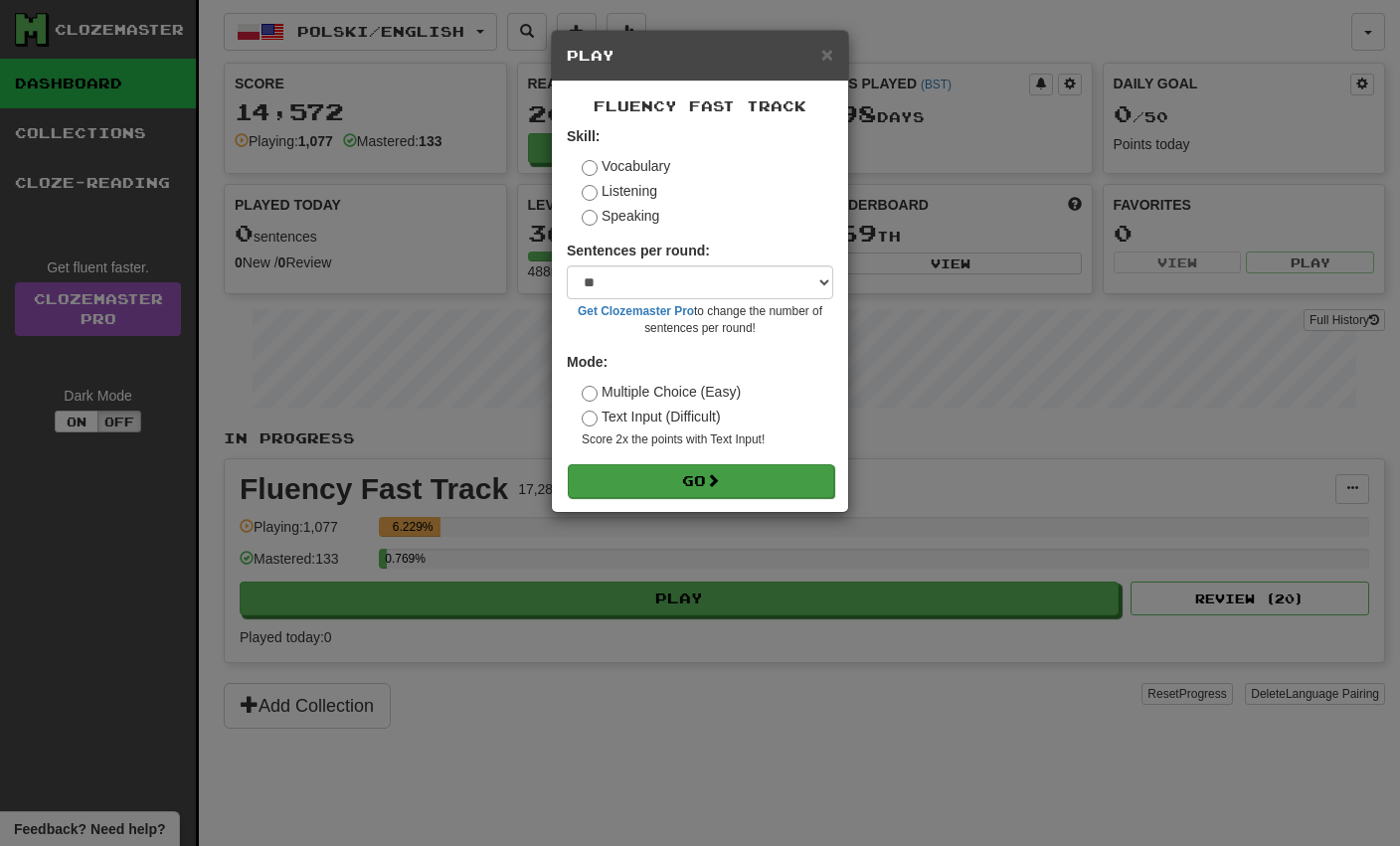 click on "Go" at bounding box center (701, 481) 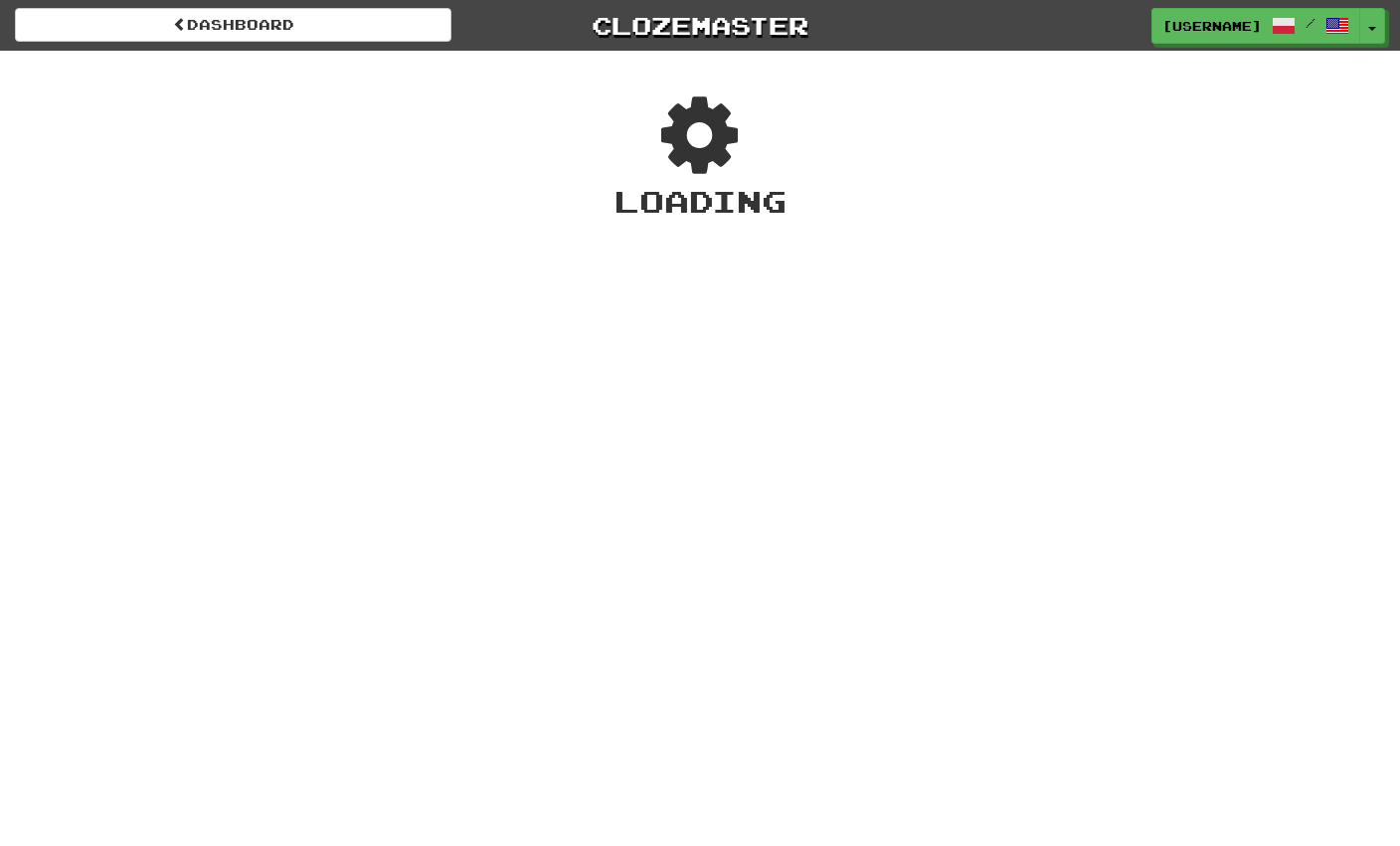 scroll, scrollTop: 0, scrollLeft: 0, axis: both 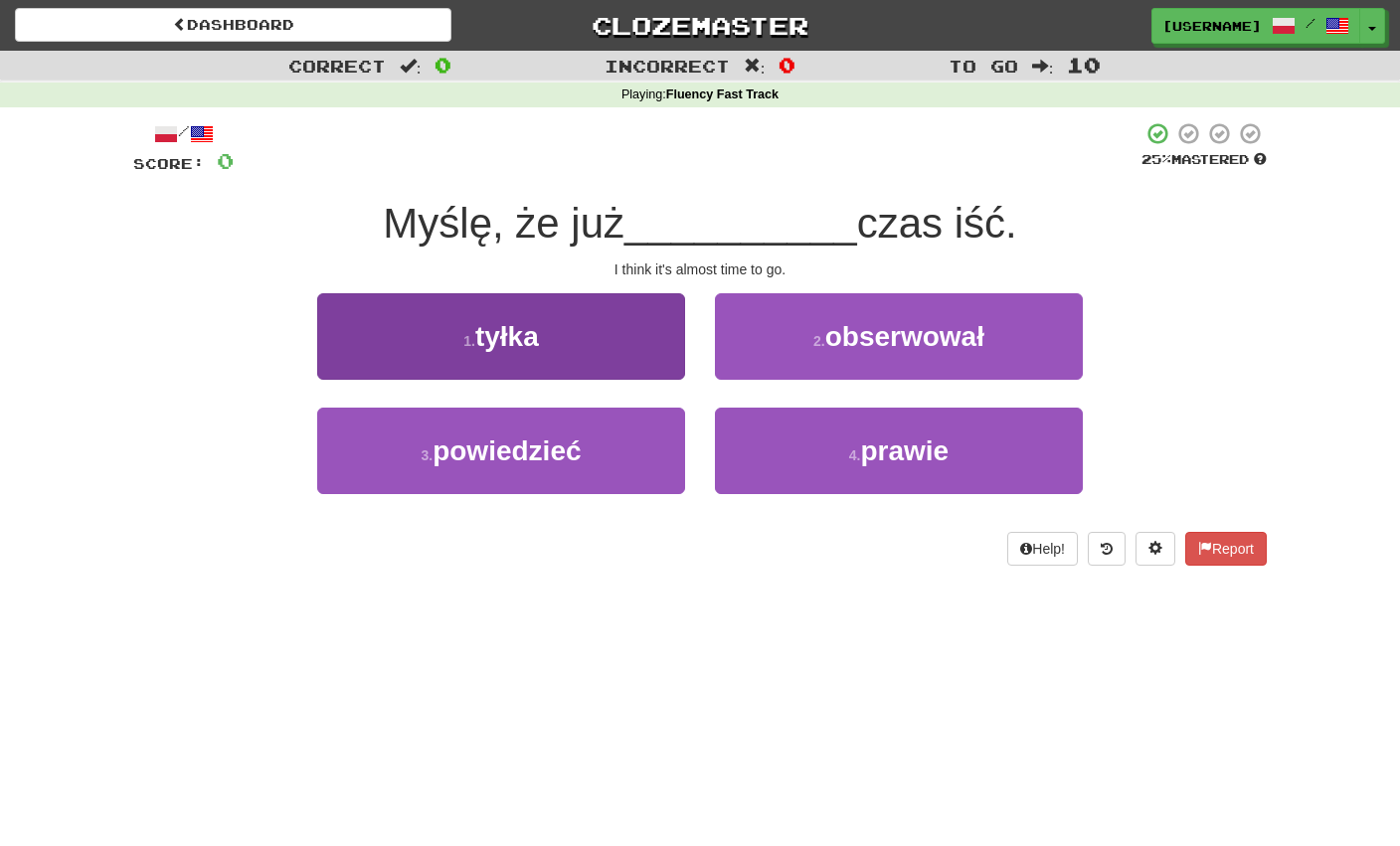 click on "1 .  tyłka" at bounding box center (501, 336) 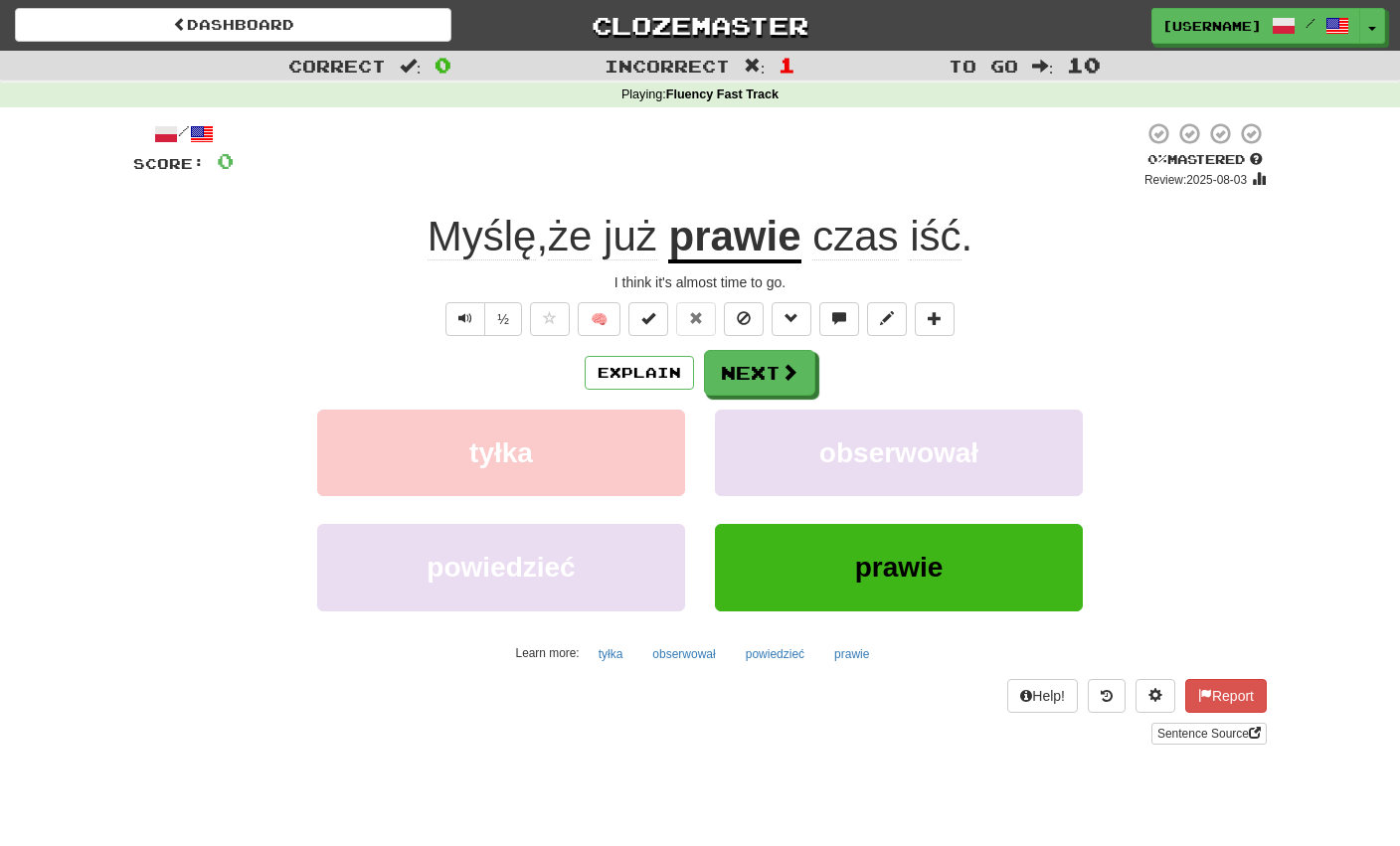 click on "Explain Next" at bounding box center [700, 373] 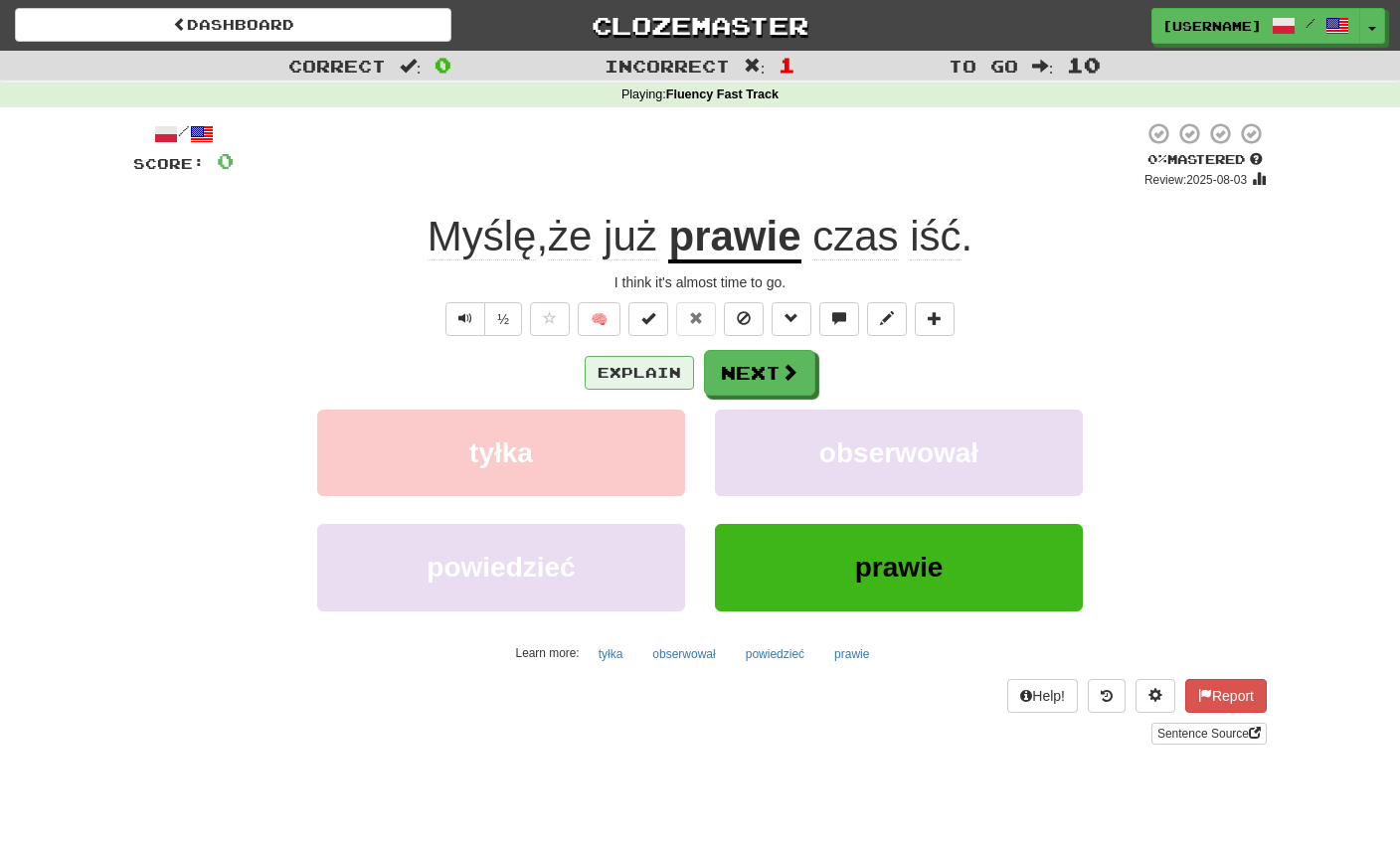 click on "Explain" at bounding box center [639, 373] 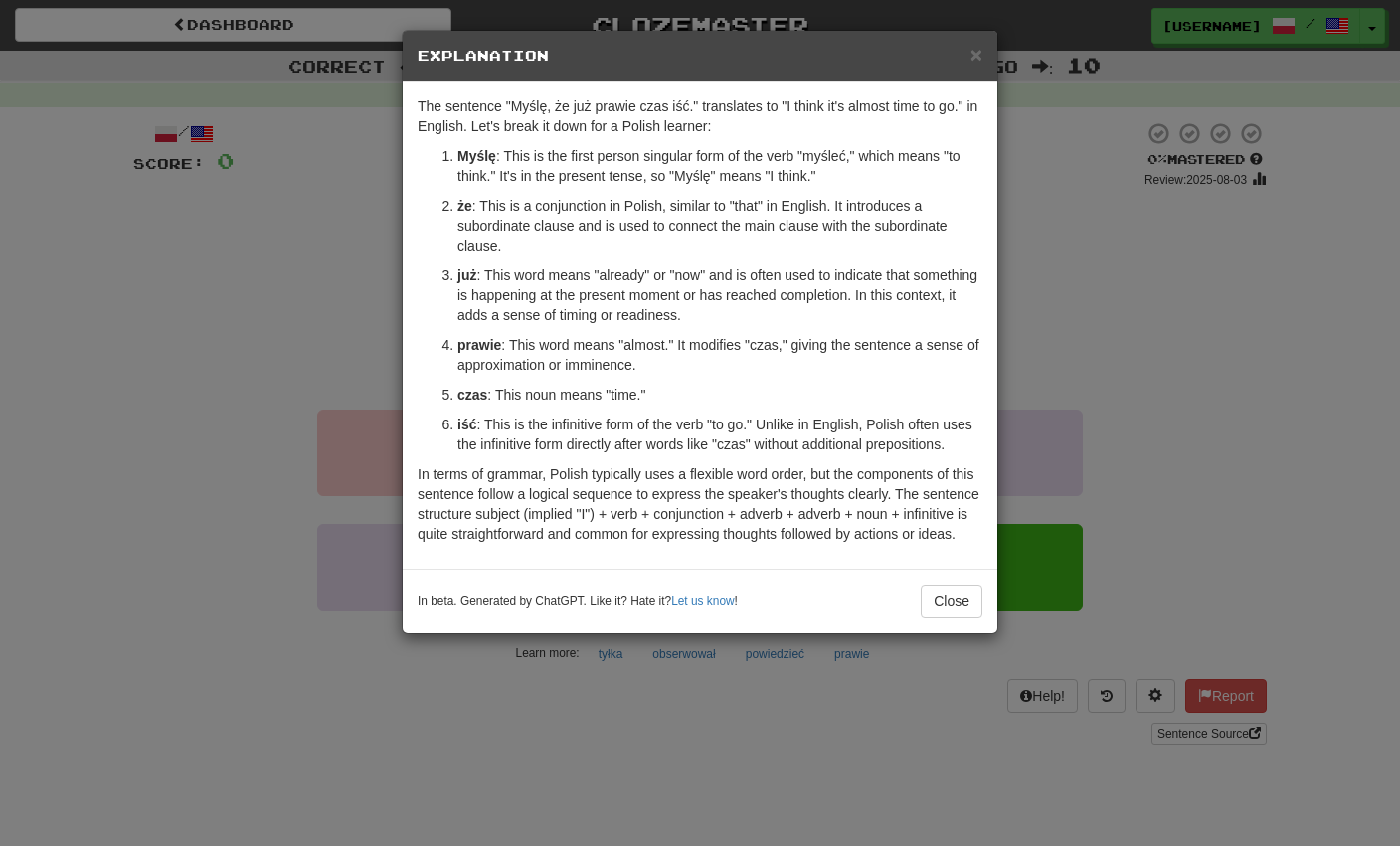 click on "×" at bounding box center [976, 54] 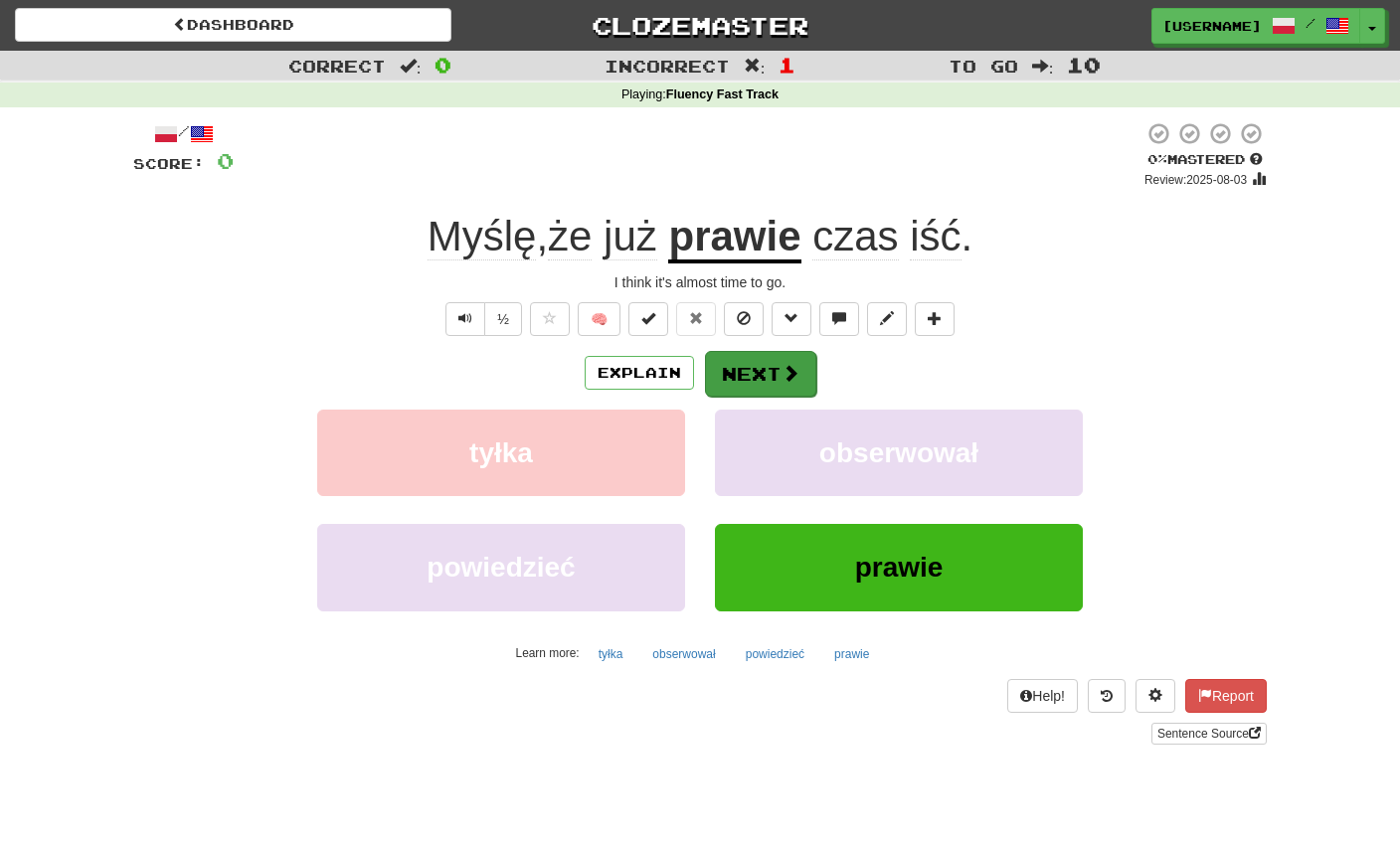 click on "Next" at bounding box center (761, 374) 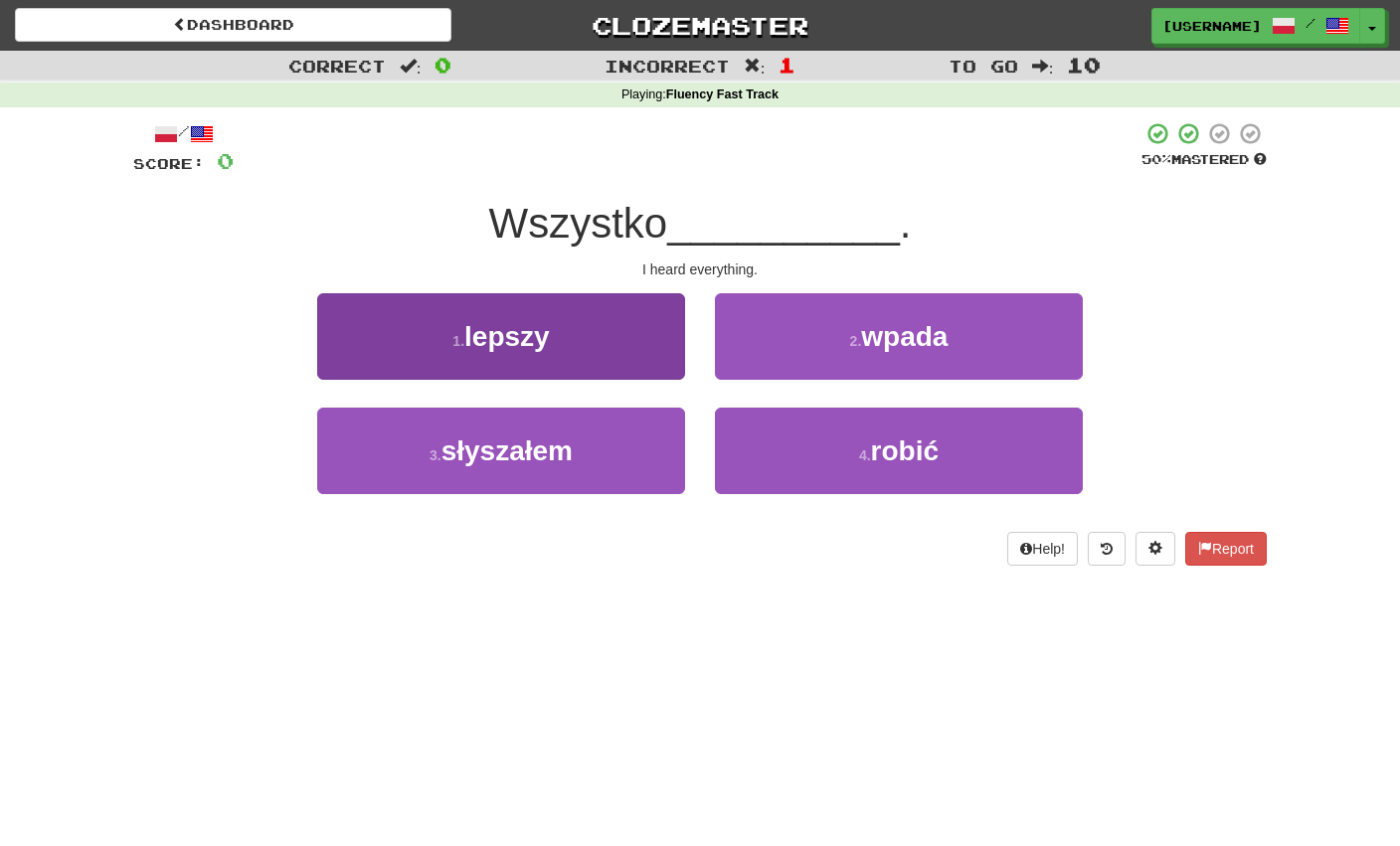 click on "3 .  słyszałem" at bounding box center [501, 450] 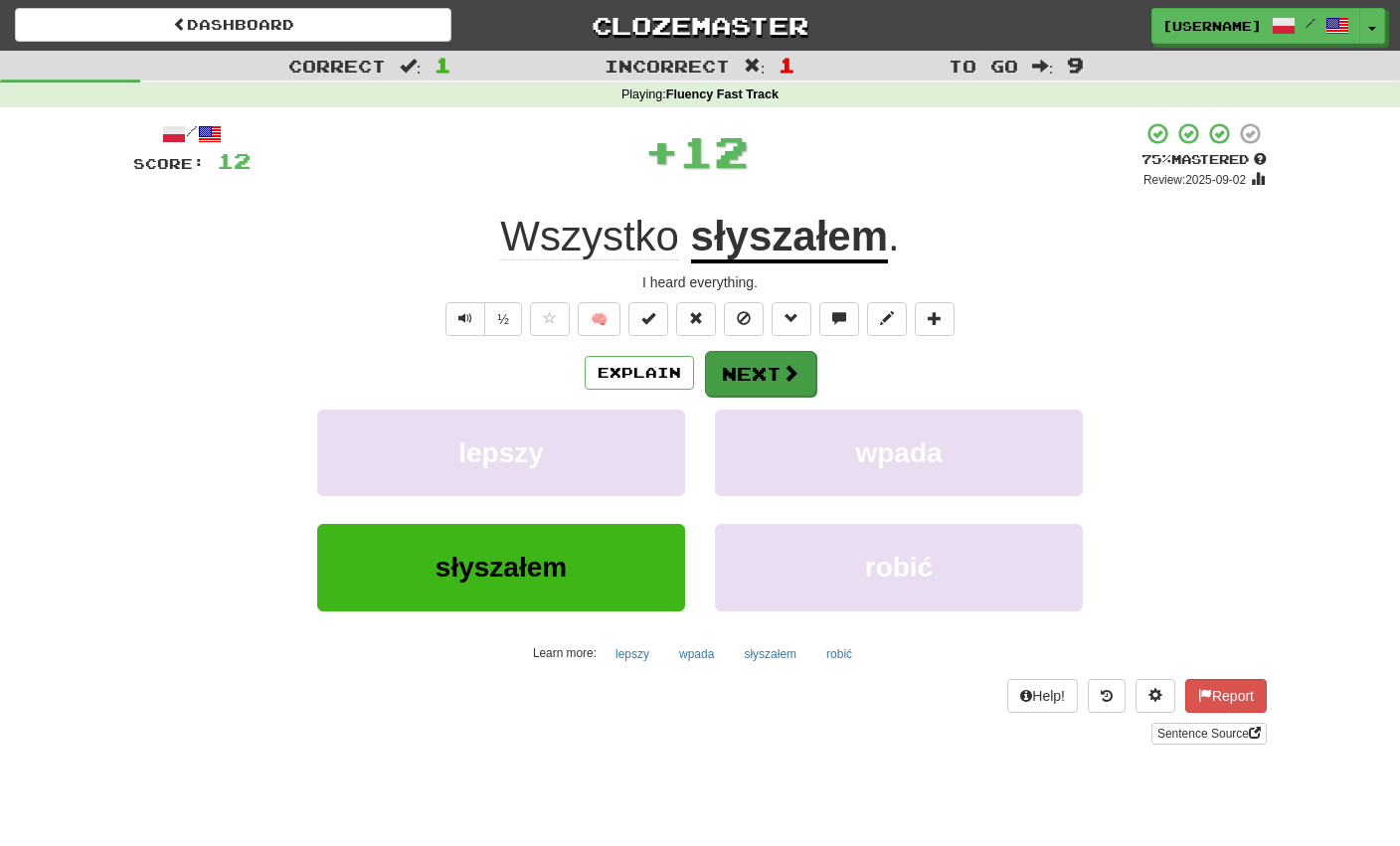 click on "Next" at bounding box center (761, 374) 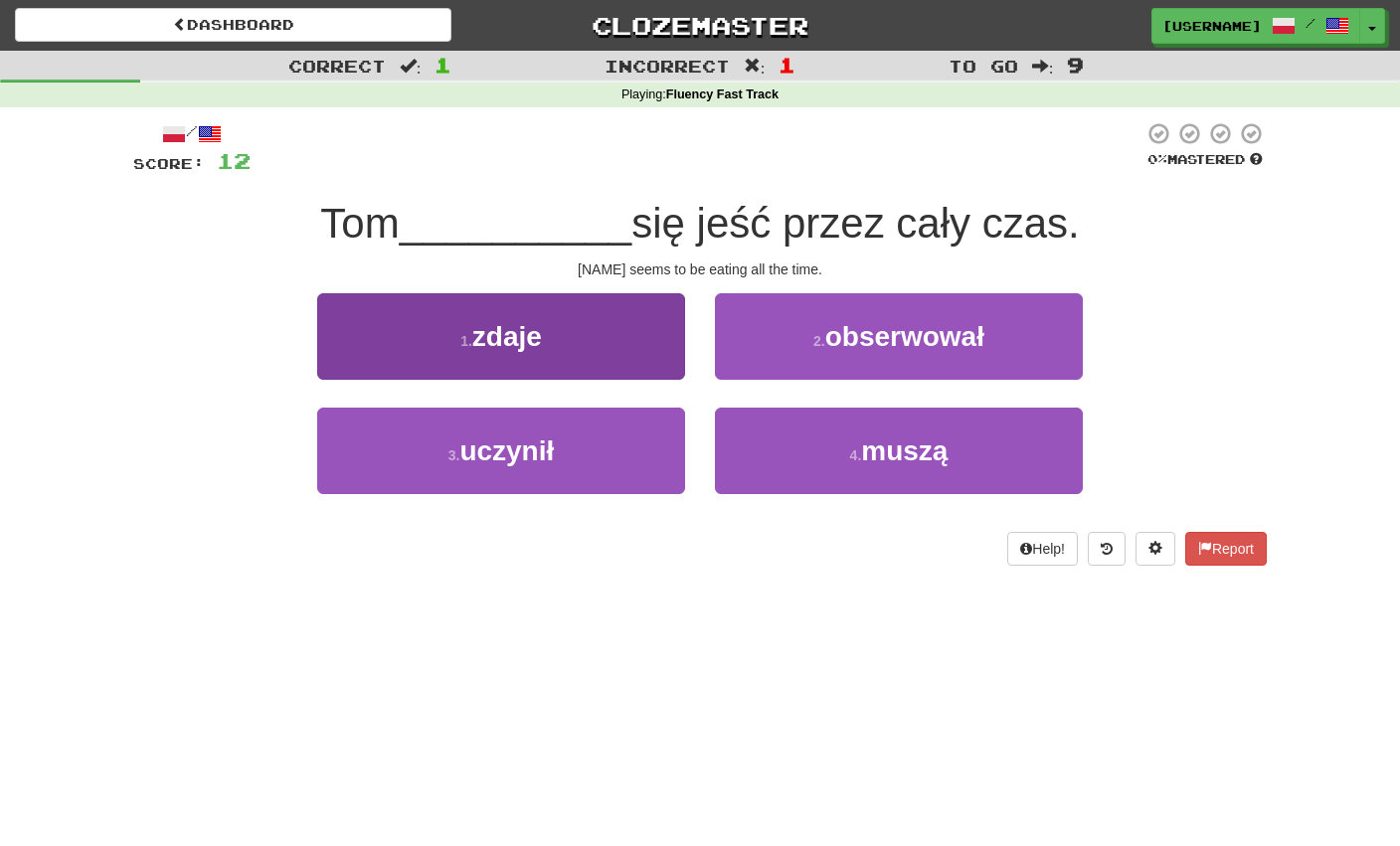 click on "2 .  synem" at bounding box center [501, 450] 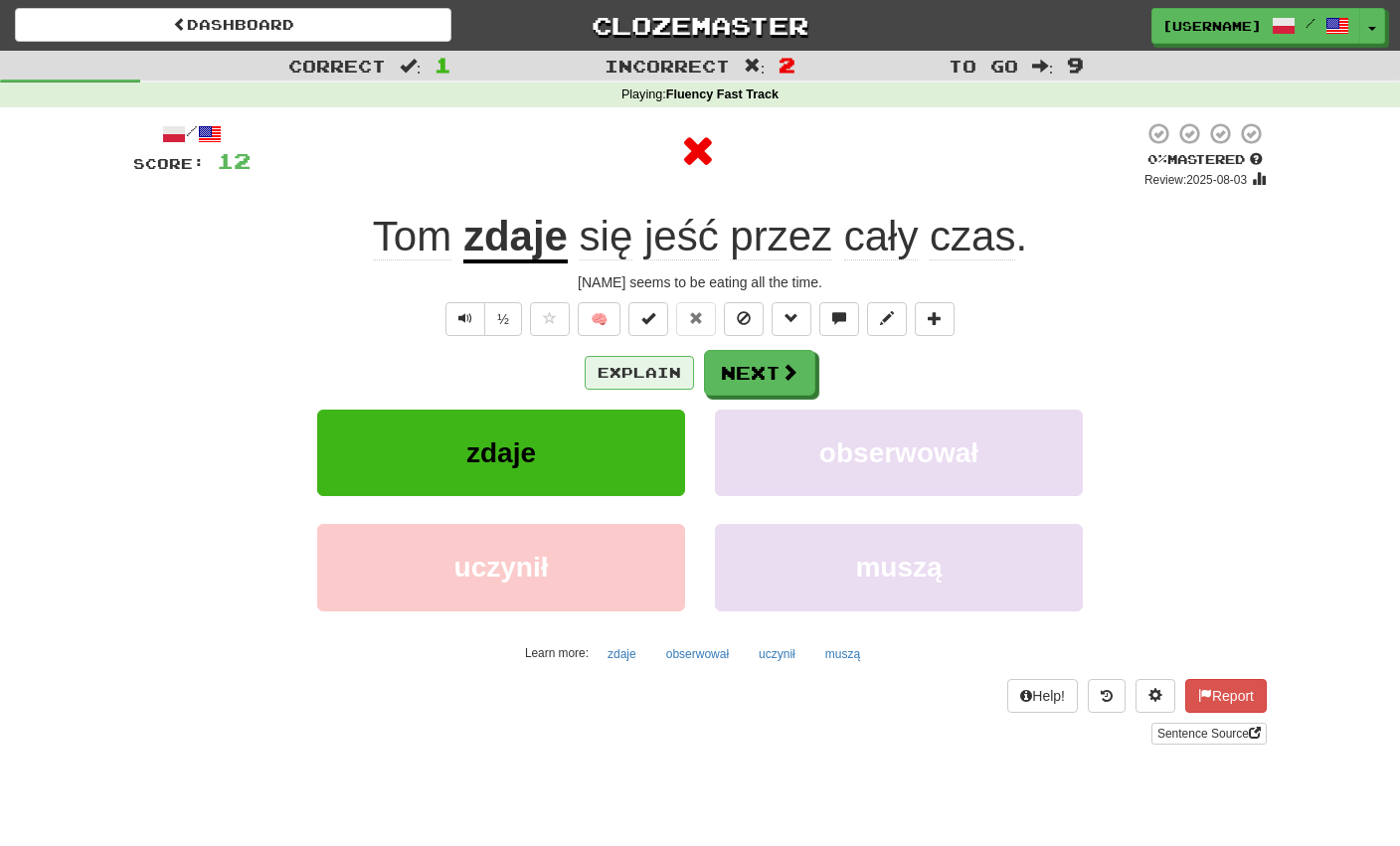 click on "Explain" at bounding box center (639, 373) 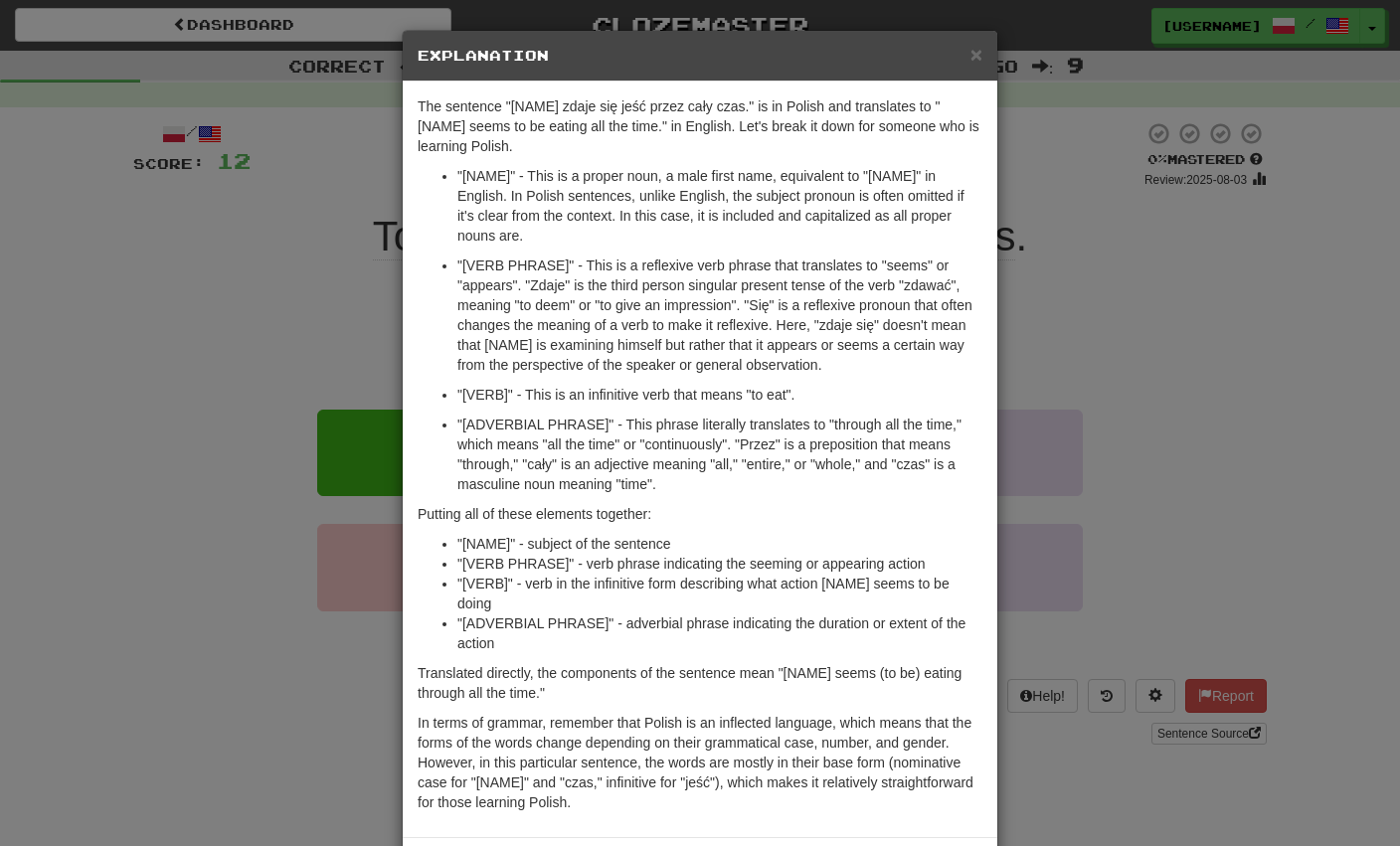 click on "Close" at bounding box center [952, 870] 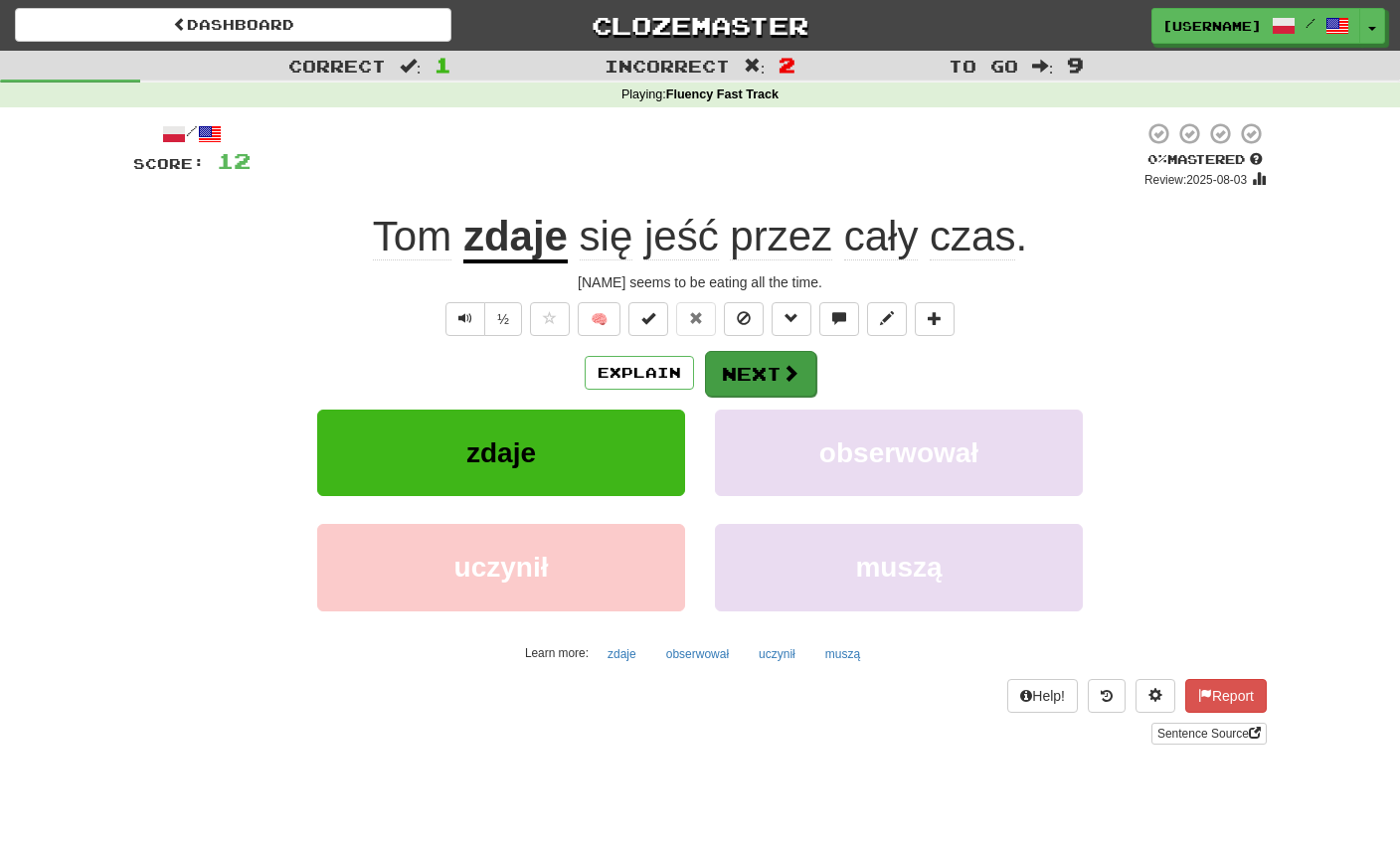 click on "Next" at bounding box center (761, 374) 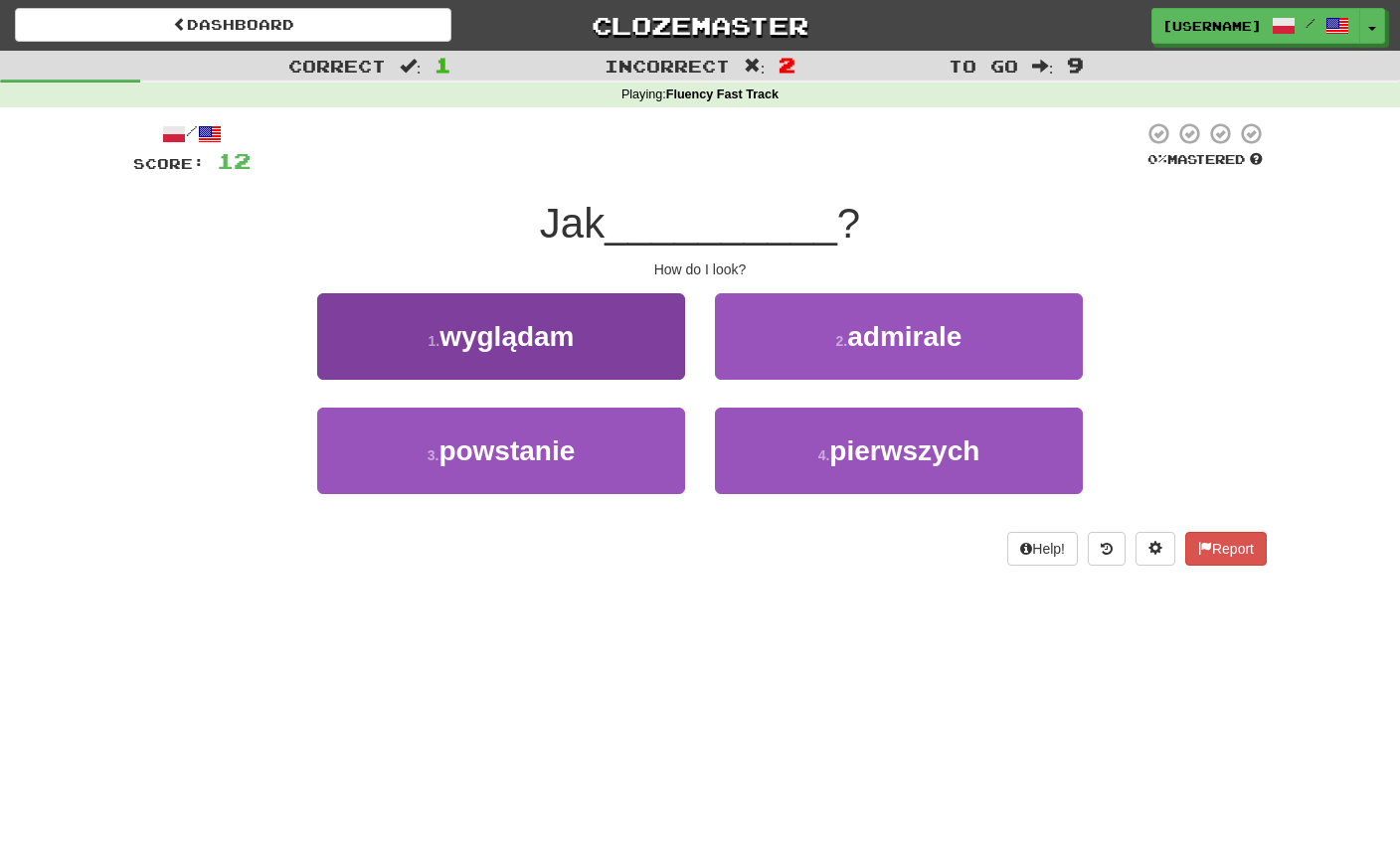 click on "1 .  wyglądam" at bounding box center (501, 336) 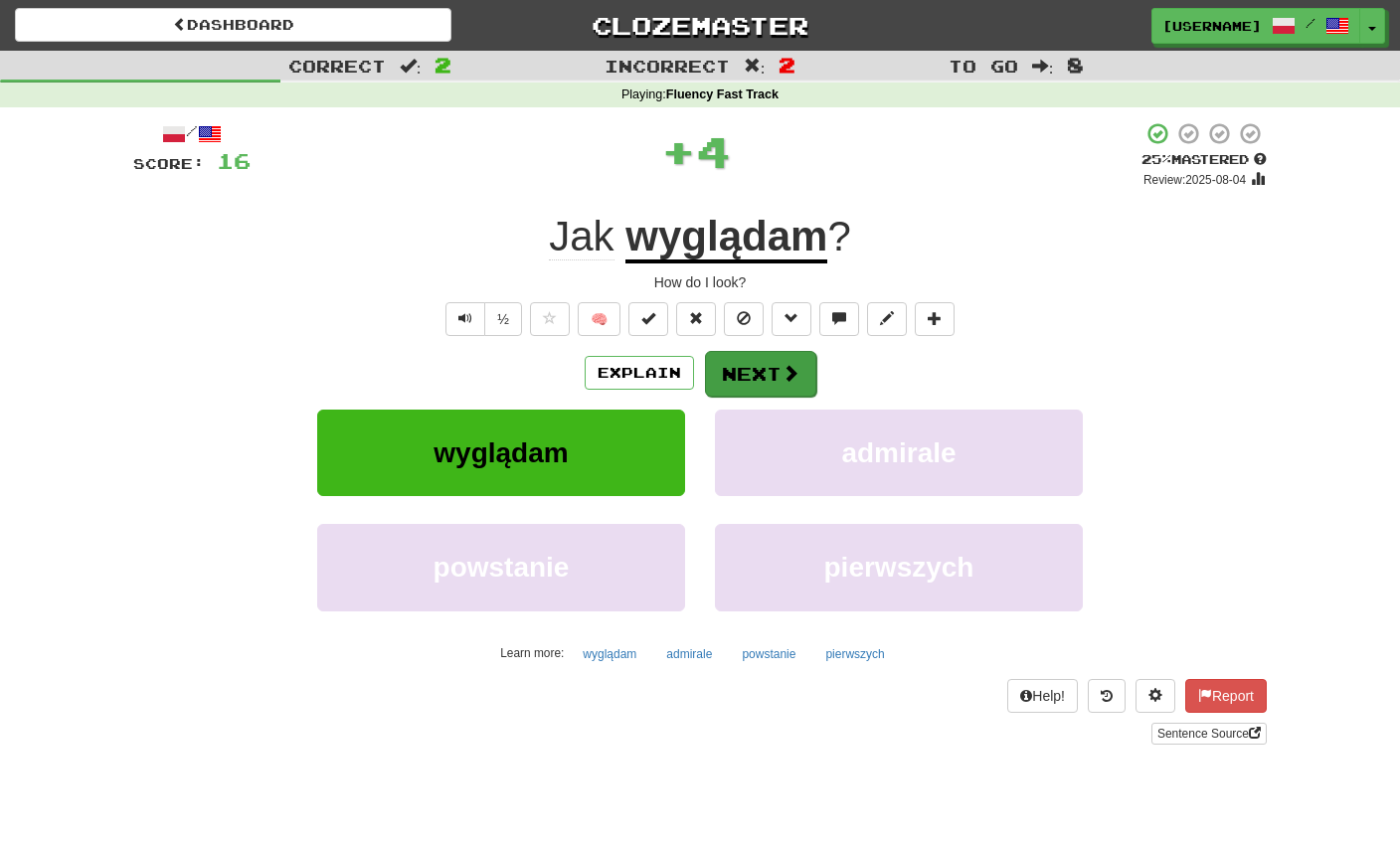 click on "Next" at bounding box center (761, 374) 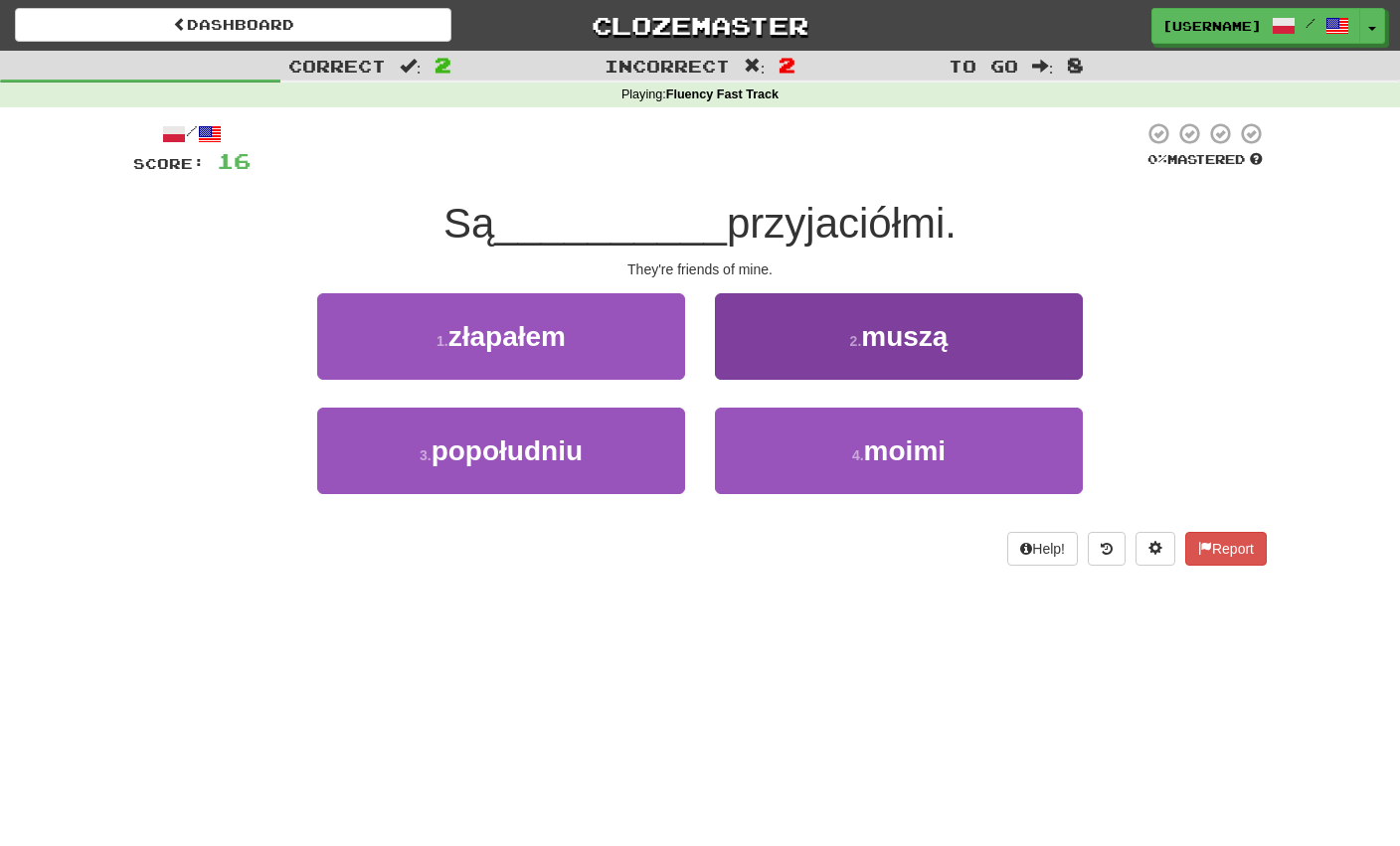 click on "4 .  moimi" at bounding box center [899, 450] 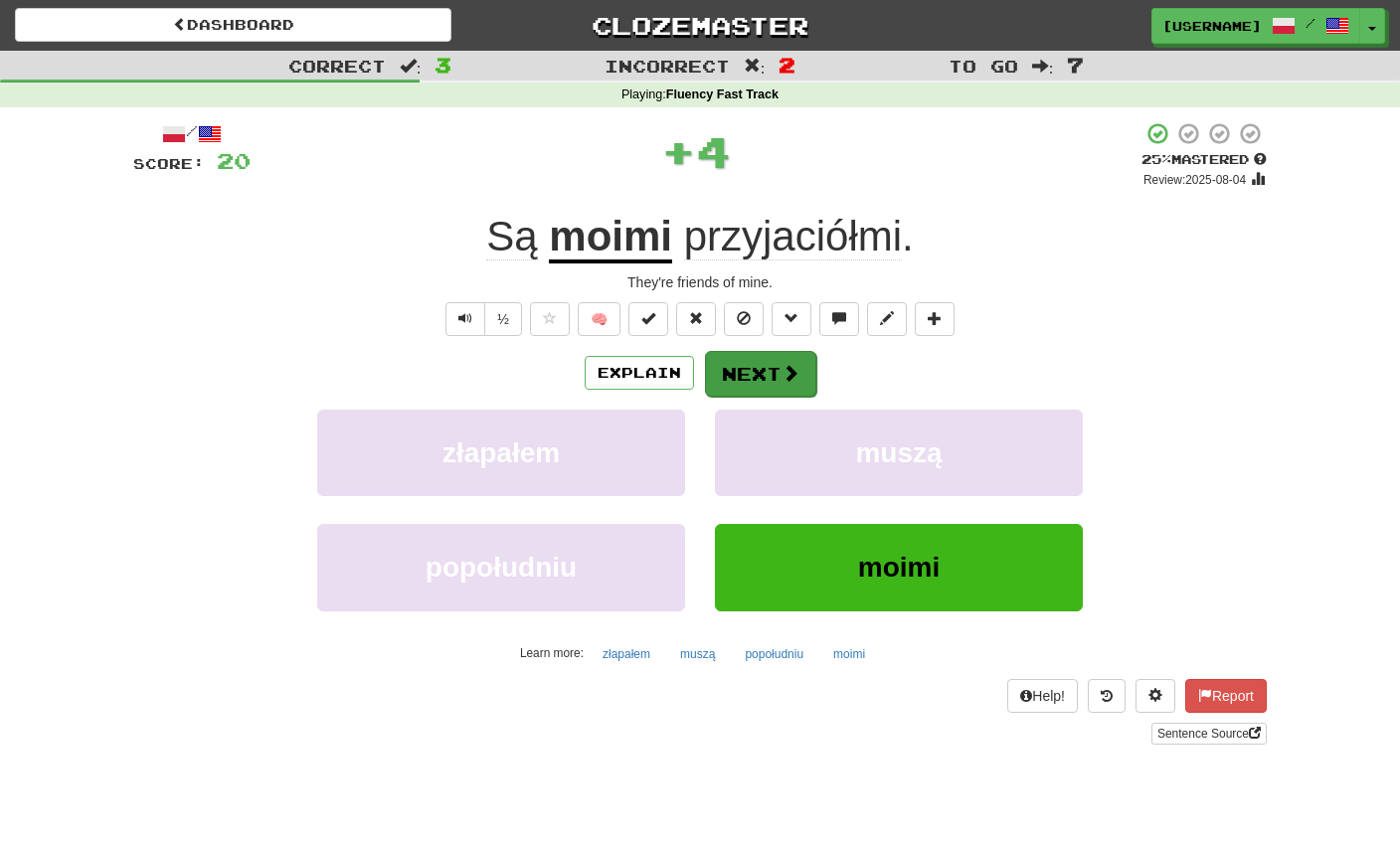 click on "Next" at bounding box center [761, 374] 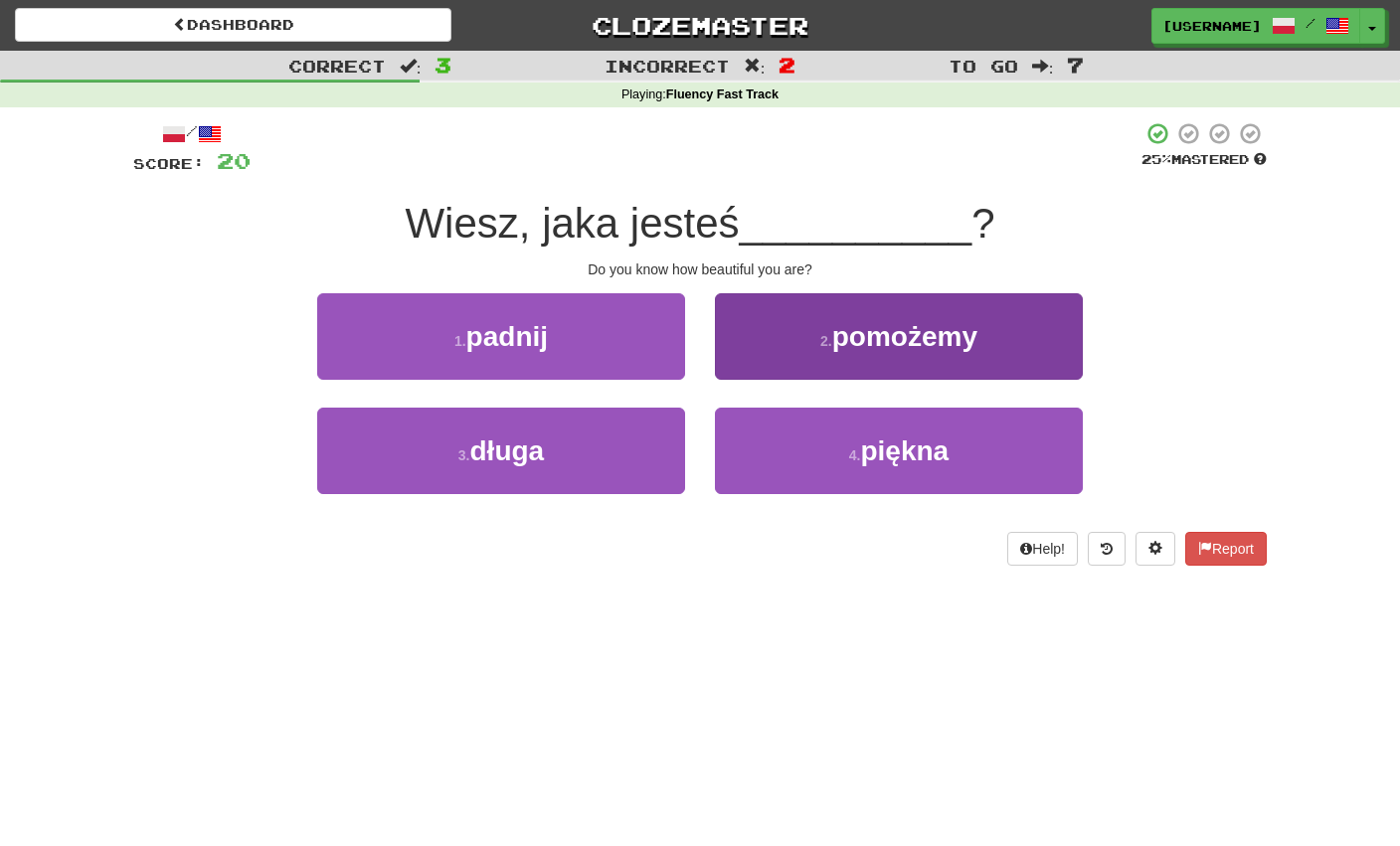 click on "4 .  piękna" at bounding box center [899, 450] 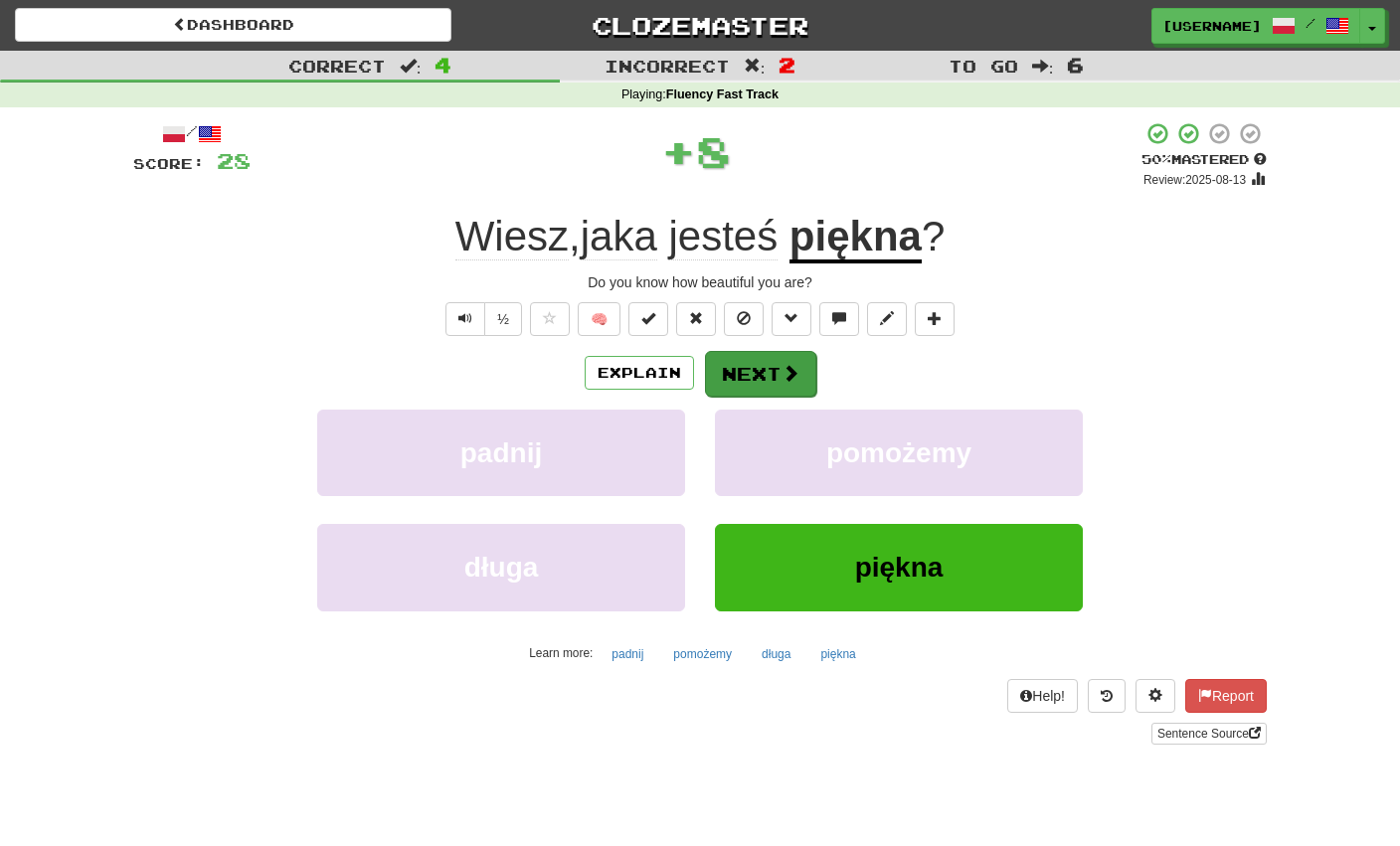 click on "Next" at bounding box center (761, 374) 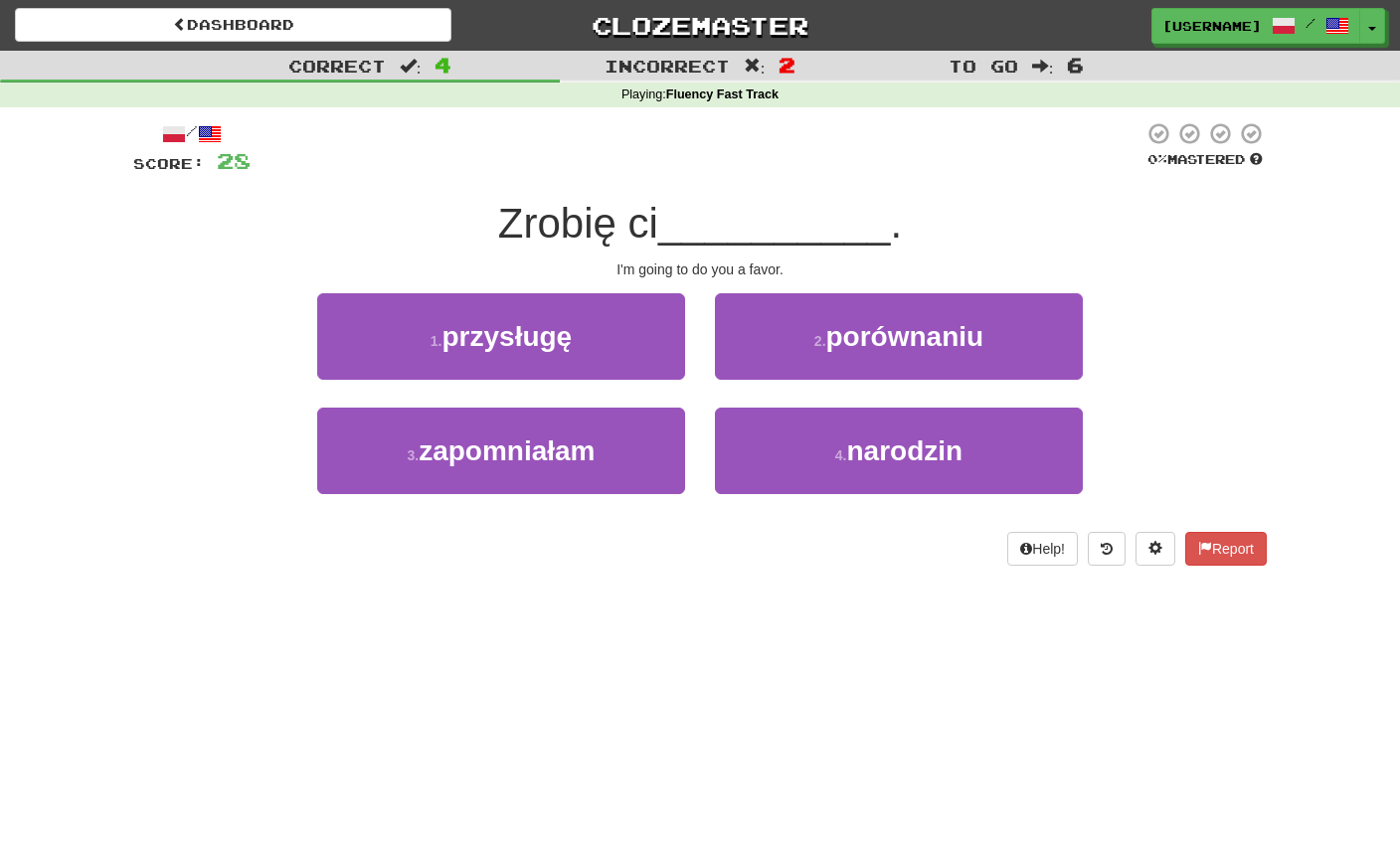 click on "Help!  Report" at bounding box center [700, 549] 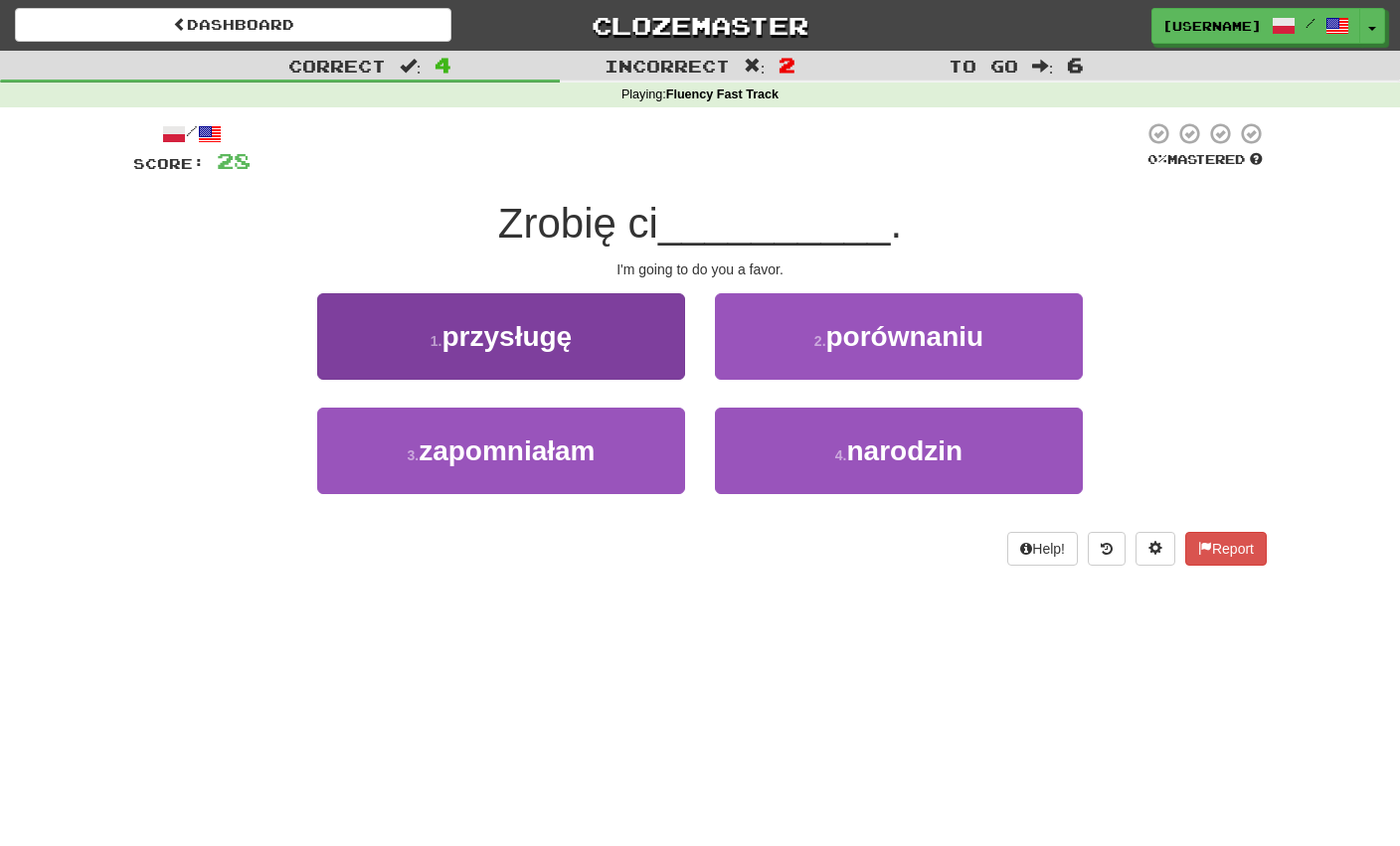 click on "1 .  przysługę" at bounding box center [501, 336] 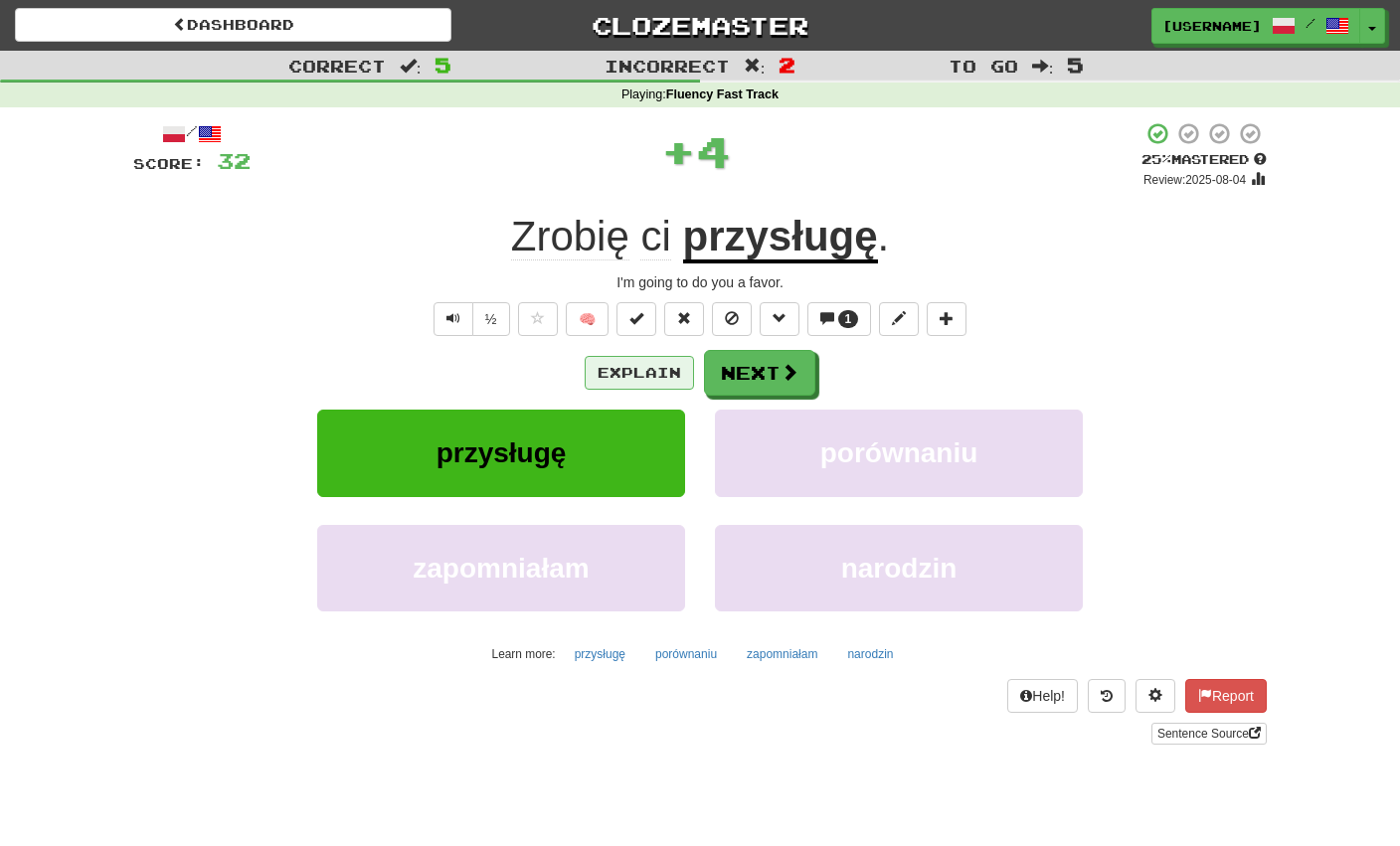 click on "Explain" at bounding box center (639, 373) 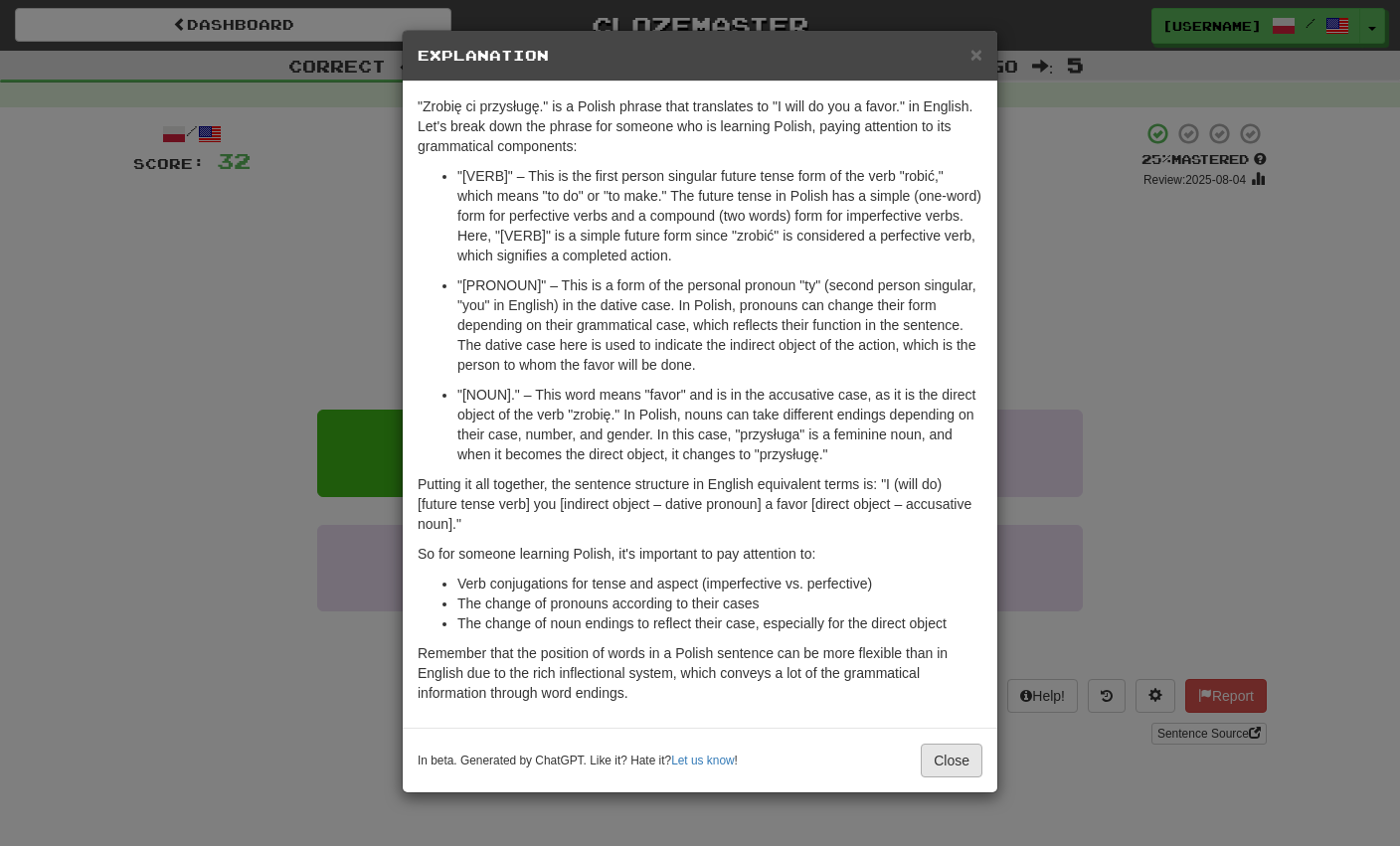 click on "Close" at bounding box center (952, 761) 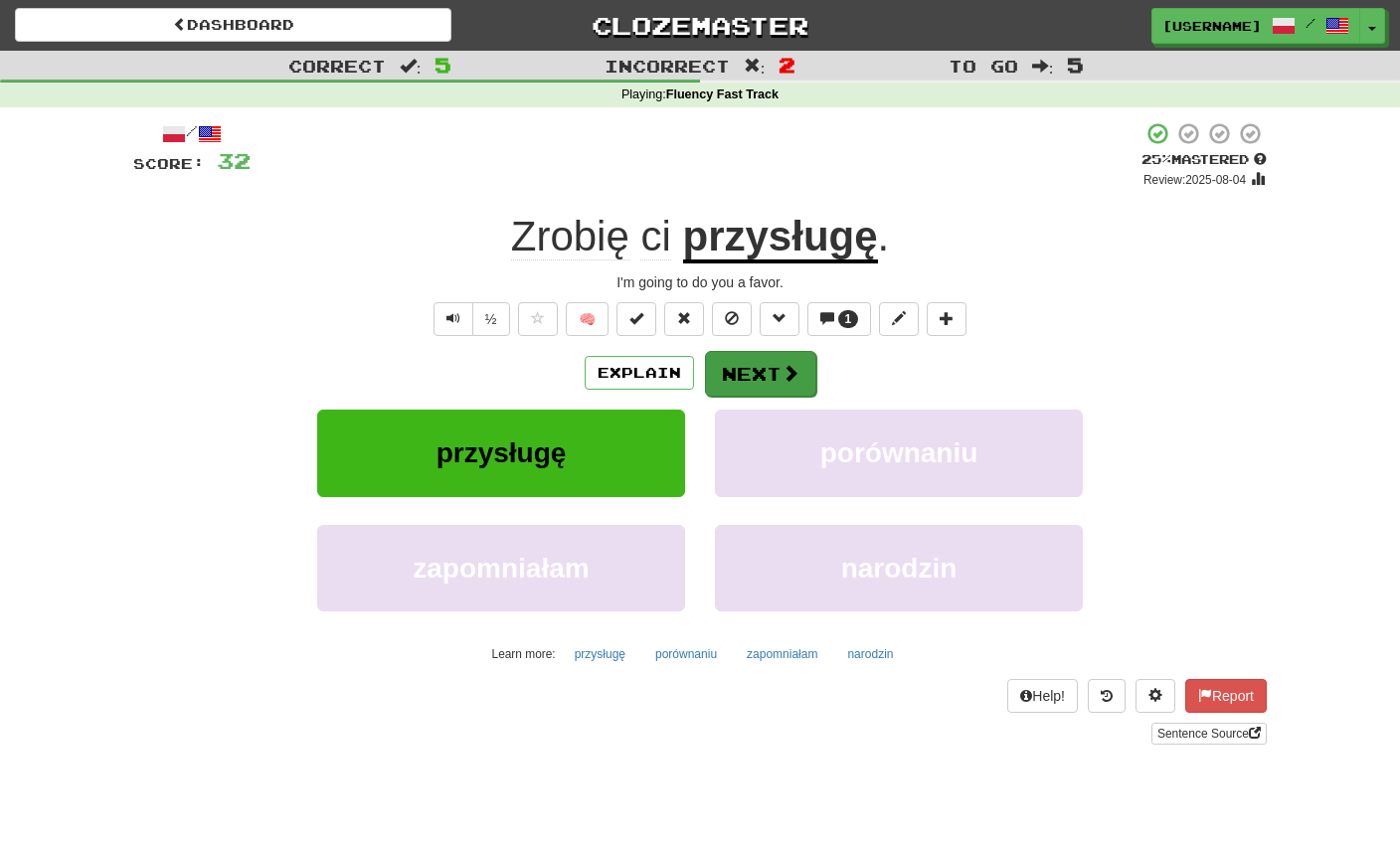 click on "Next" at bounding box center [761, 374] 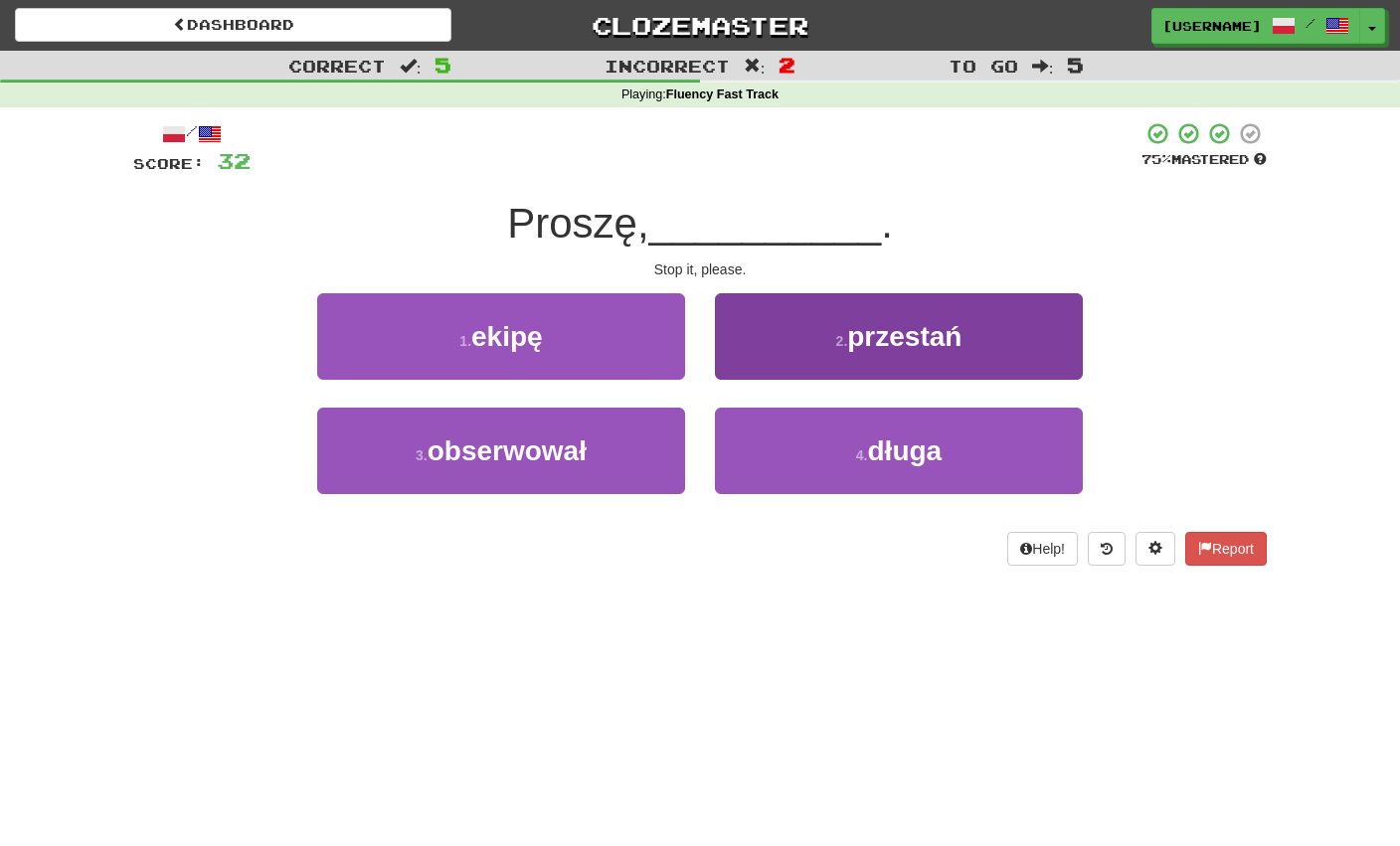 click on "2 .  przestań" at bounding box center [899, 336] 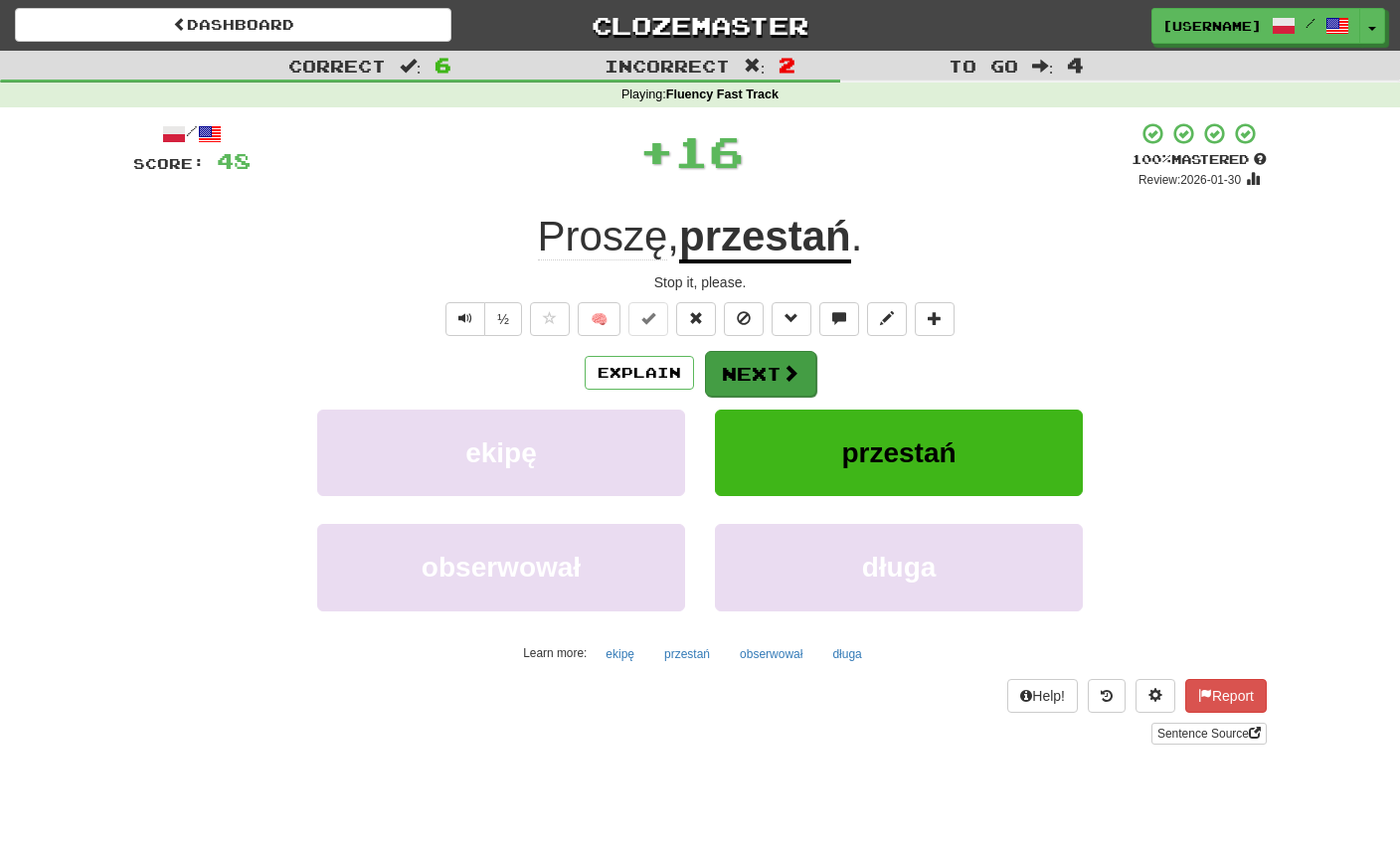 click on "Next" at bounding box center [761, 374] 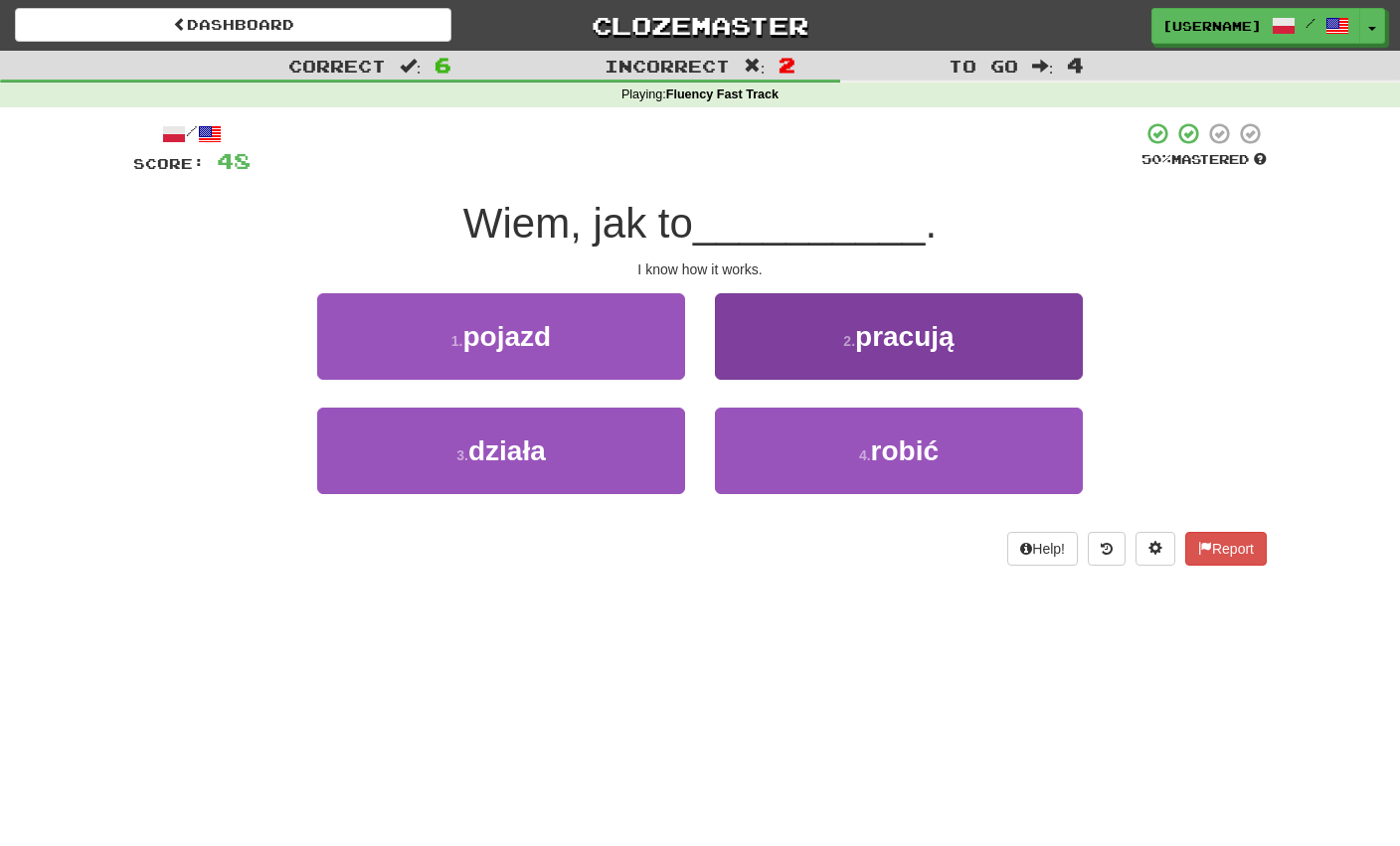 click on "4 .  robić" at bounding box center [899, 450] 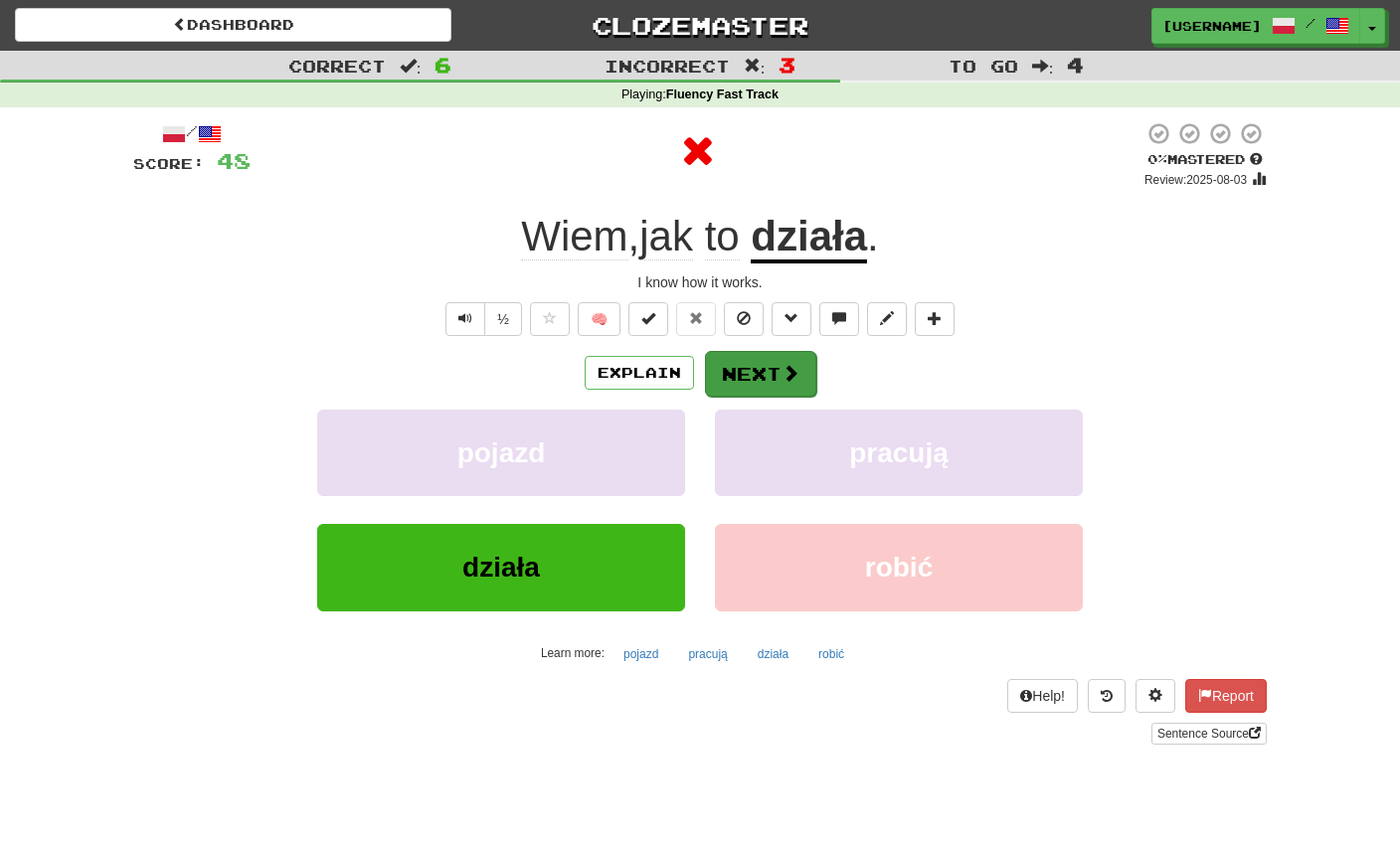 click on "Next" at bounding box center [761, 374] 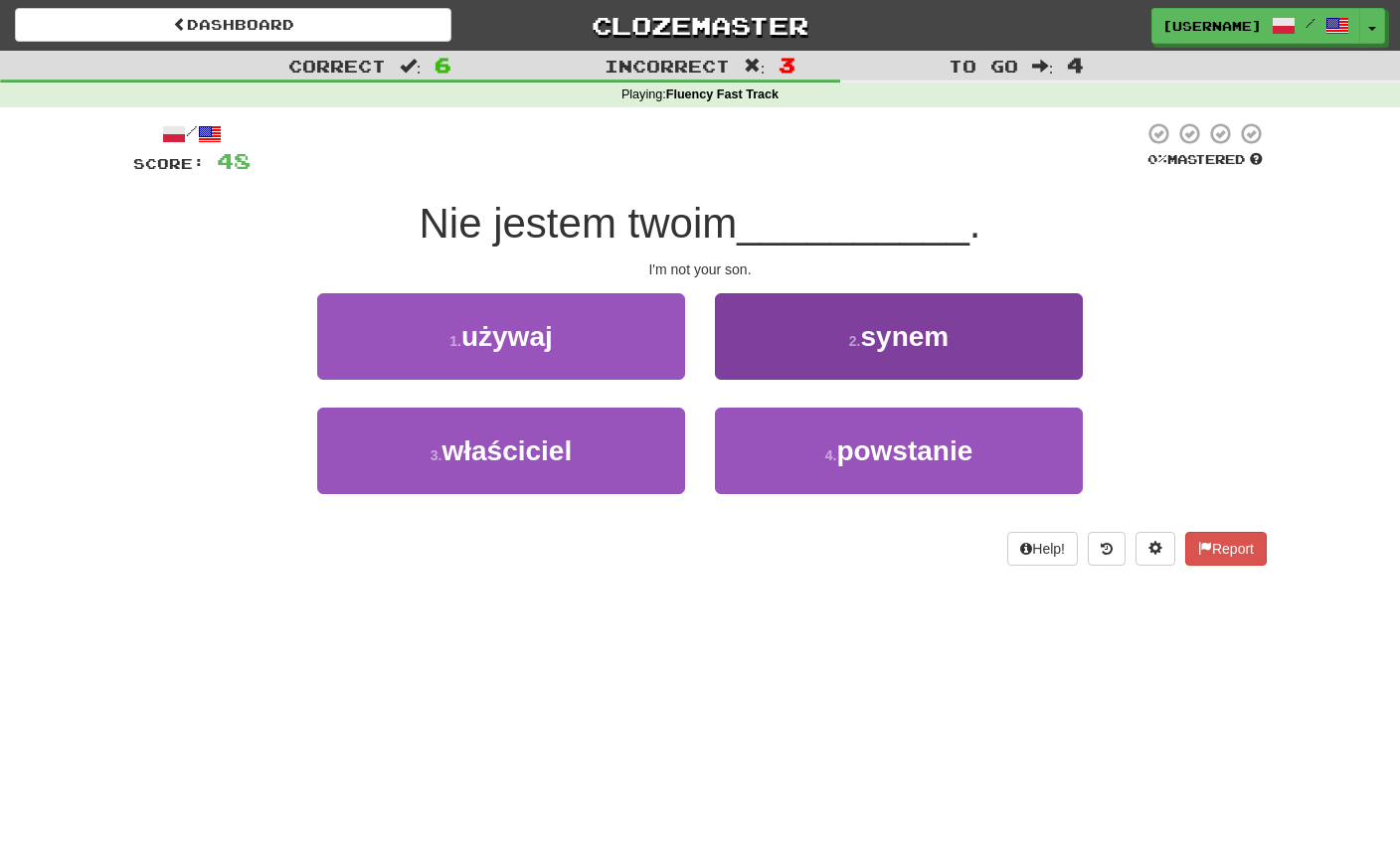 click on "2 .  synem" at bounding box center [899, 336] 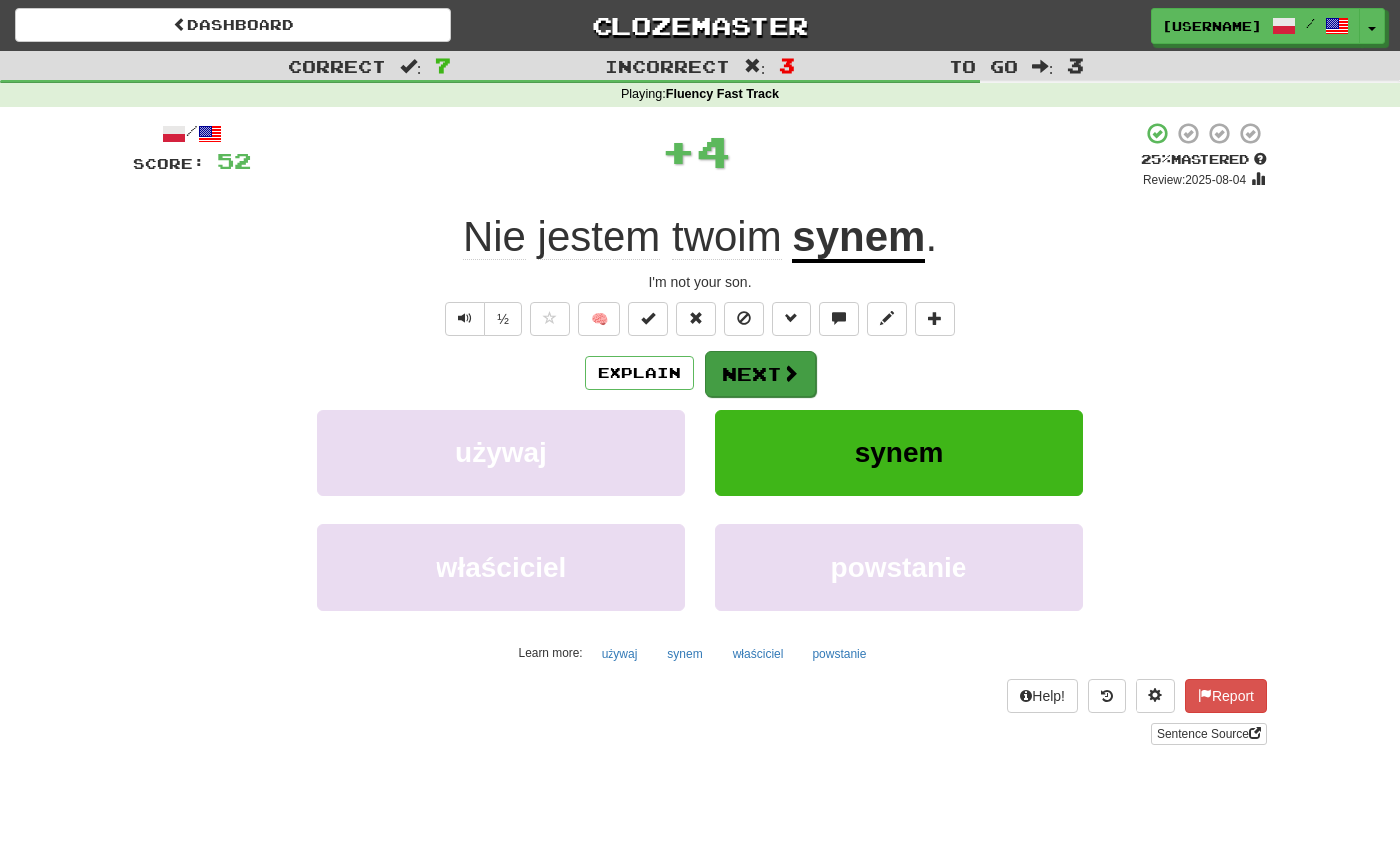 click on "Next" at bounding box center (761, 374) 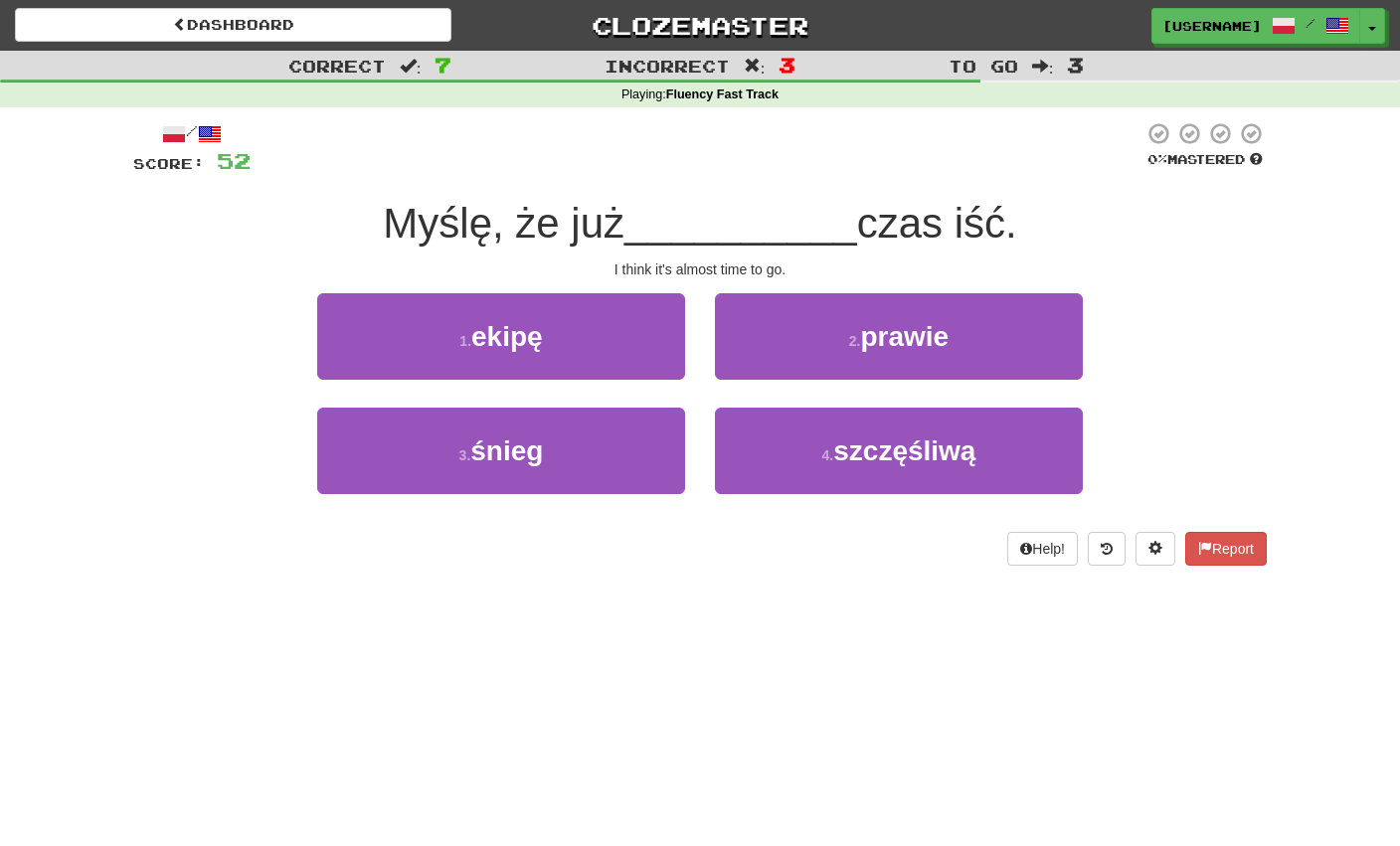 click on "2 .  prawie" at bounding box center [899, 336] 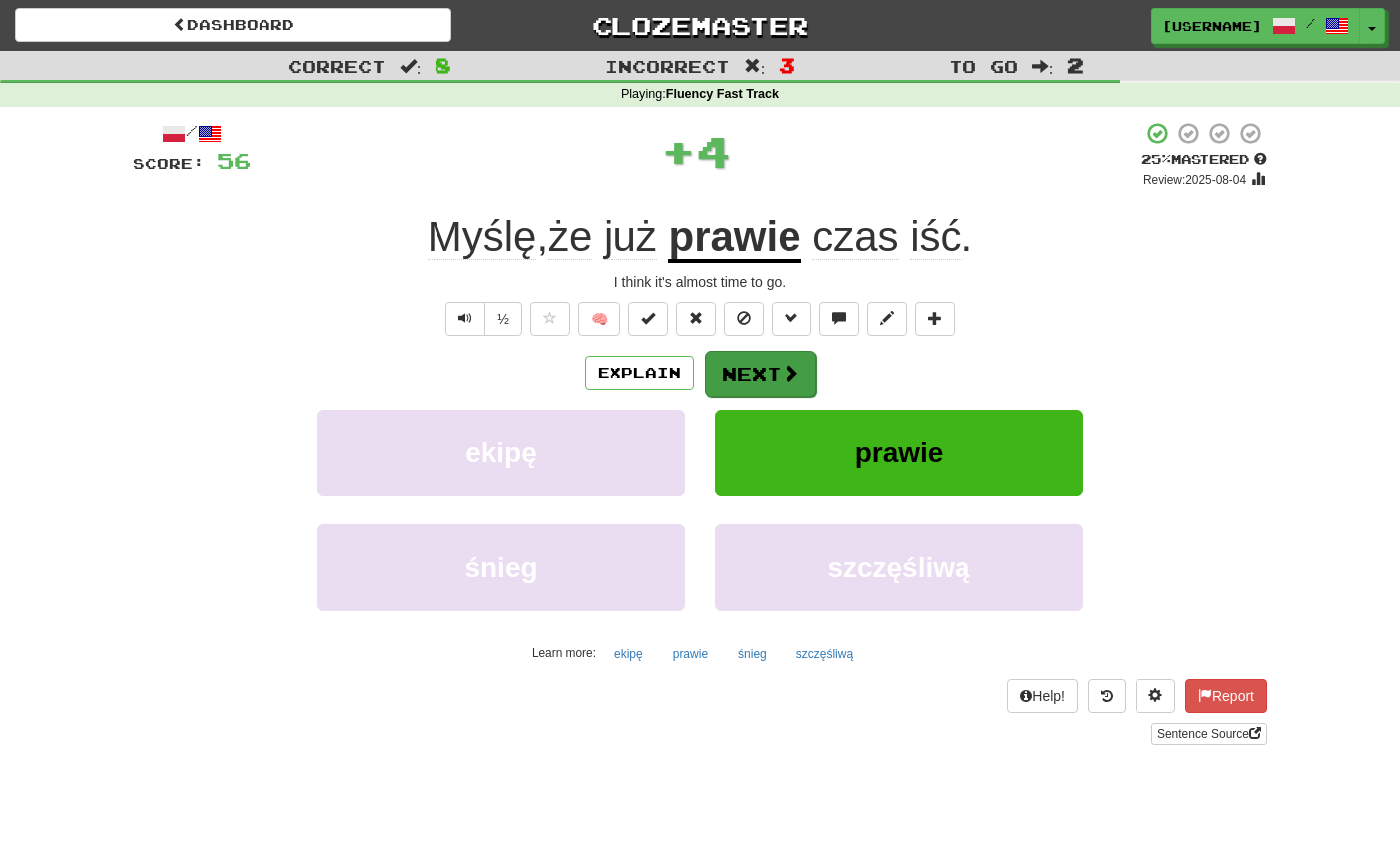 click on "Next" at bounding box center [761, 374] 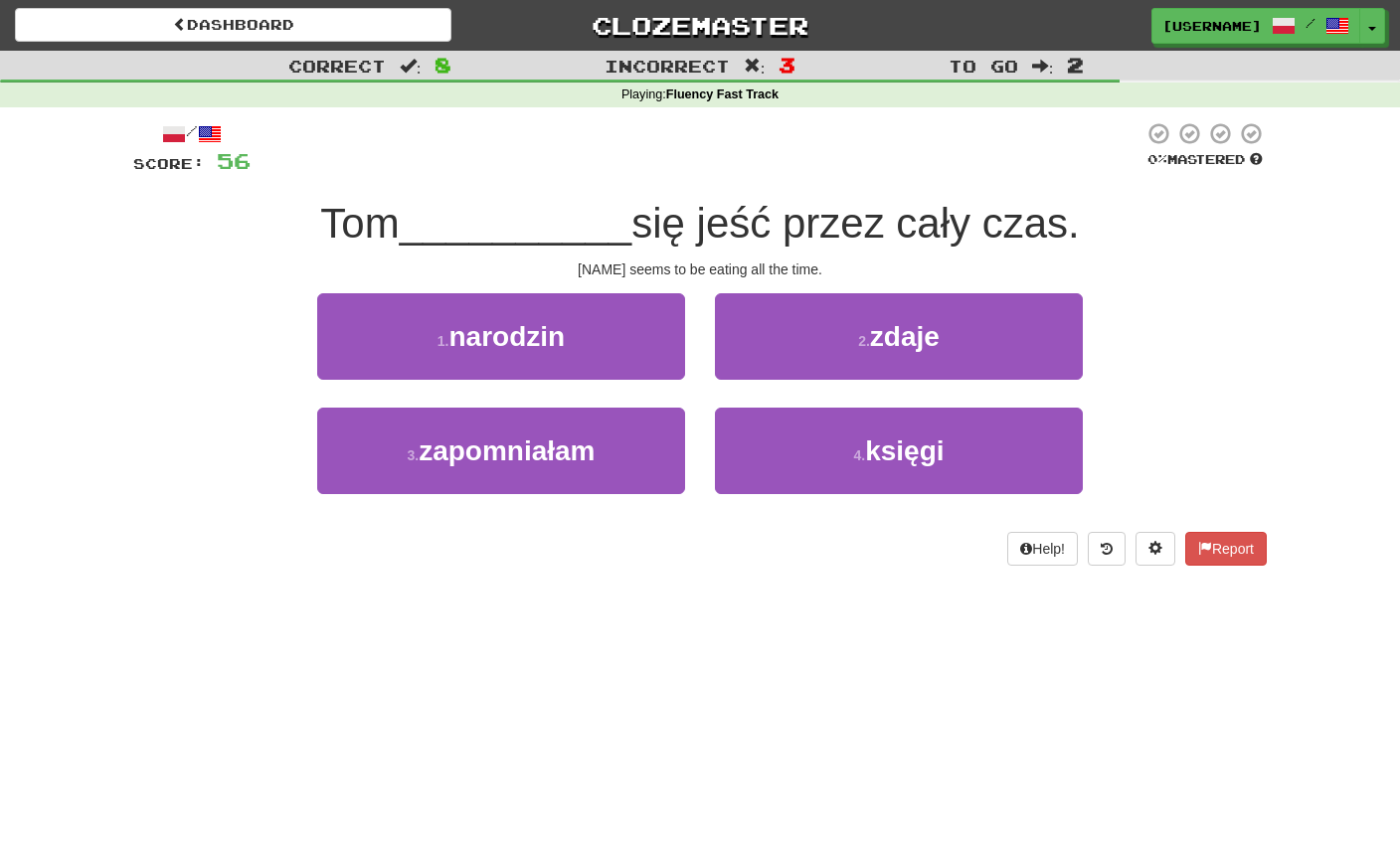 click on "2 .  zdaje" at bounding box center [899, 336] 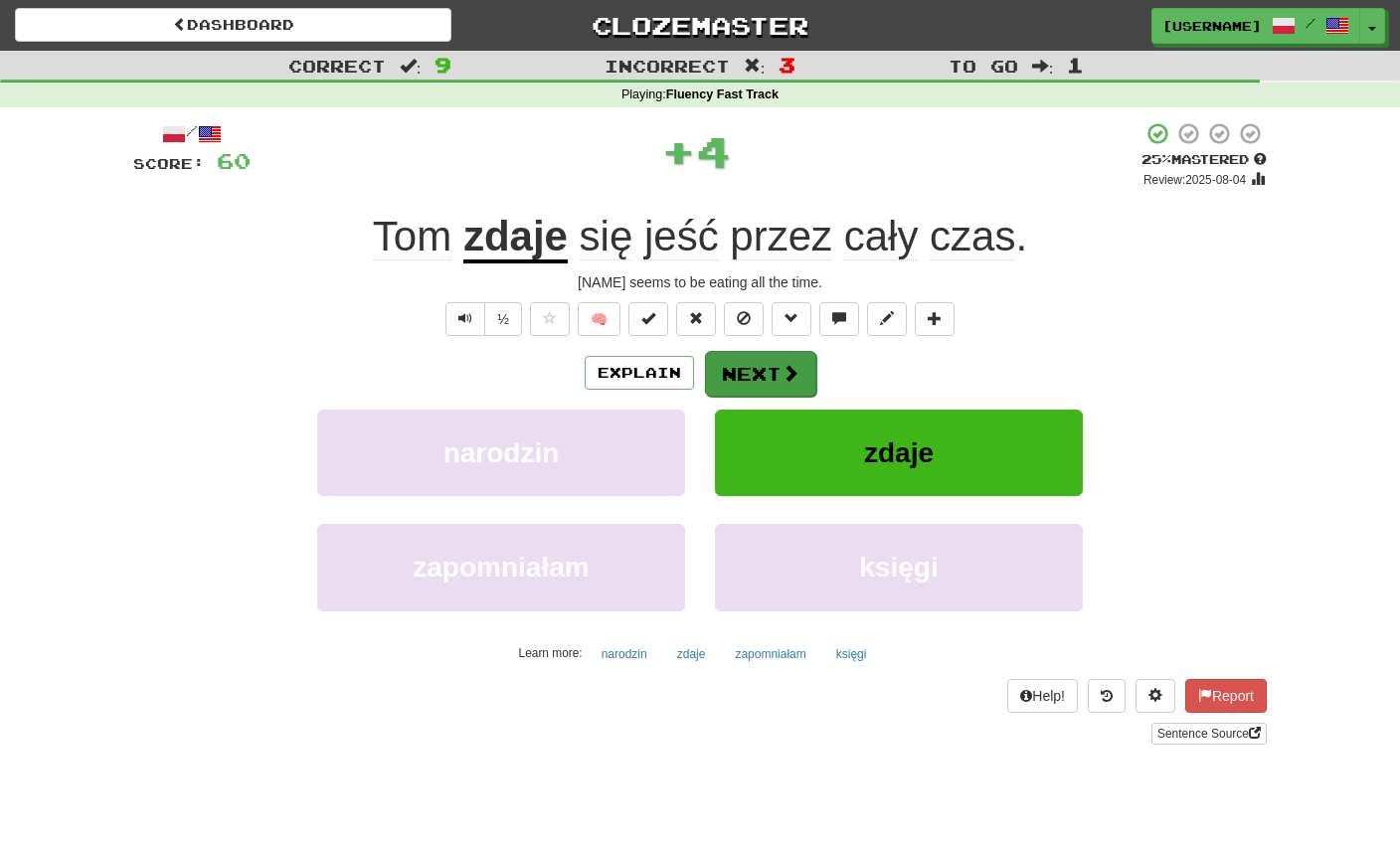 click on "Next" at bounding box center (761, 374) 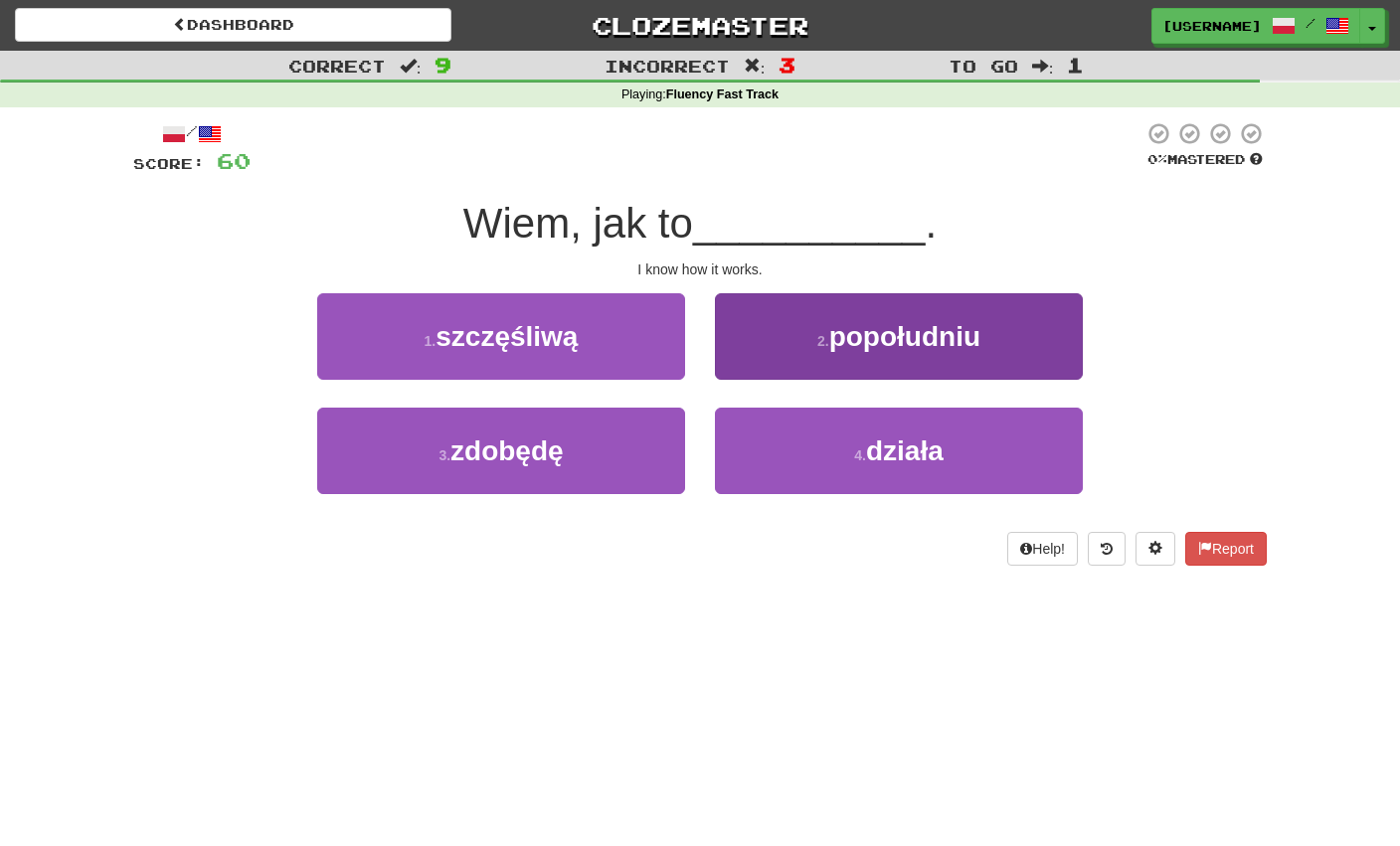 click on "4 .  działa" at bounding box center [899, 450] 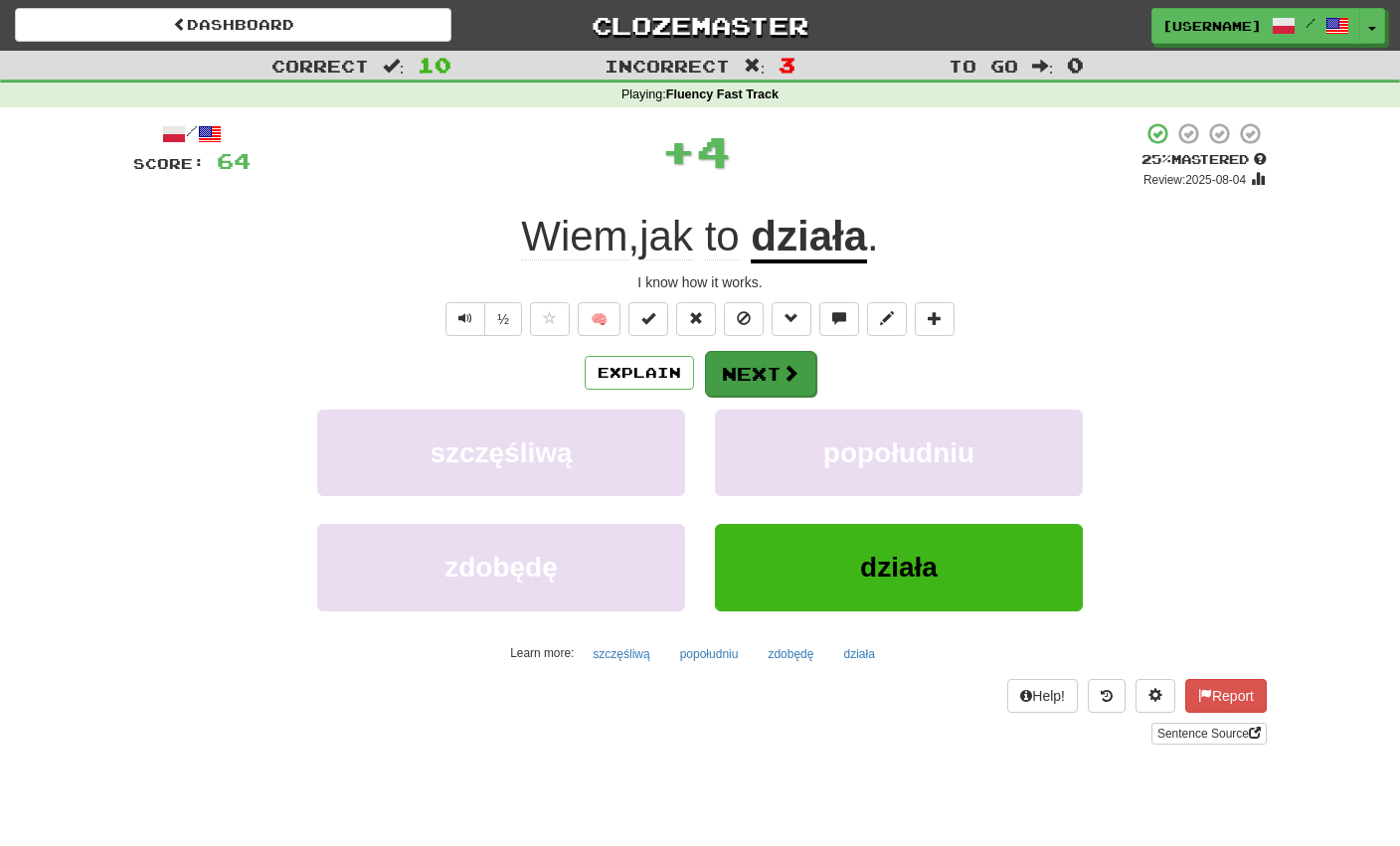 click at bounding box center [790, 373] 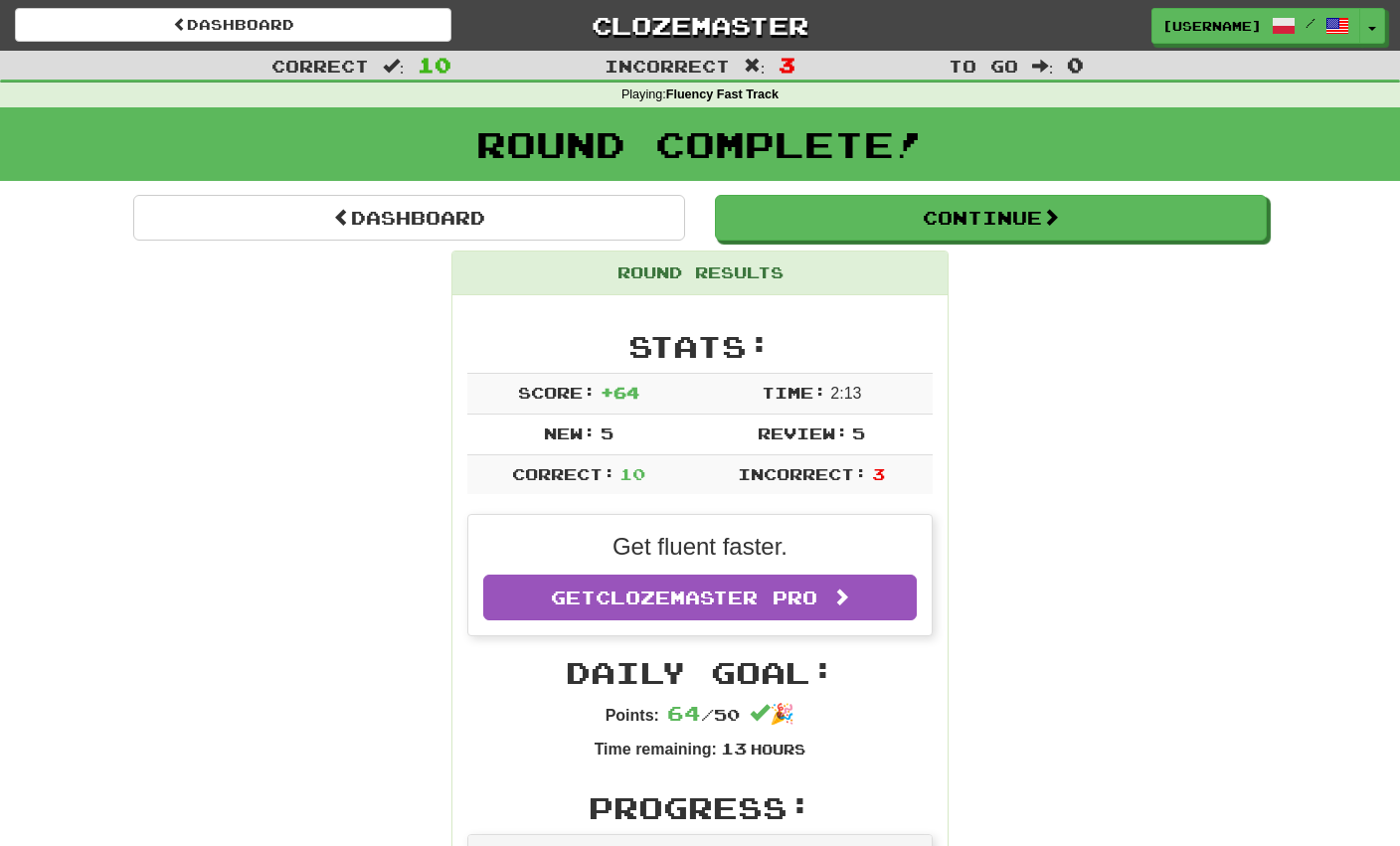 click on "Dashboard" at bounding box center (409, 218) 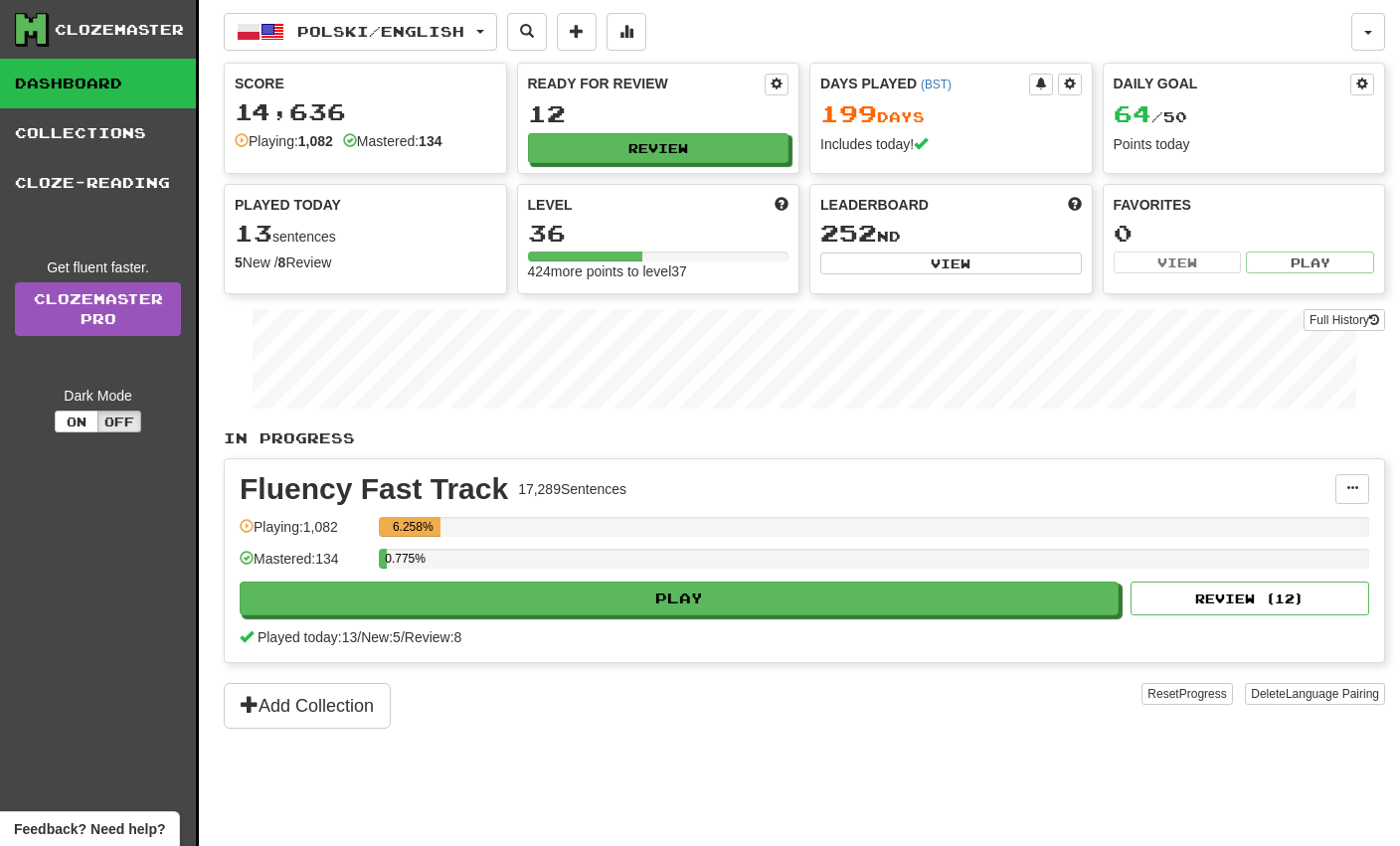 scroll, scrollTop: 0, scrollLeft: 0, axis: both 